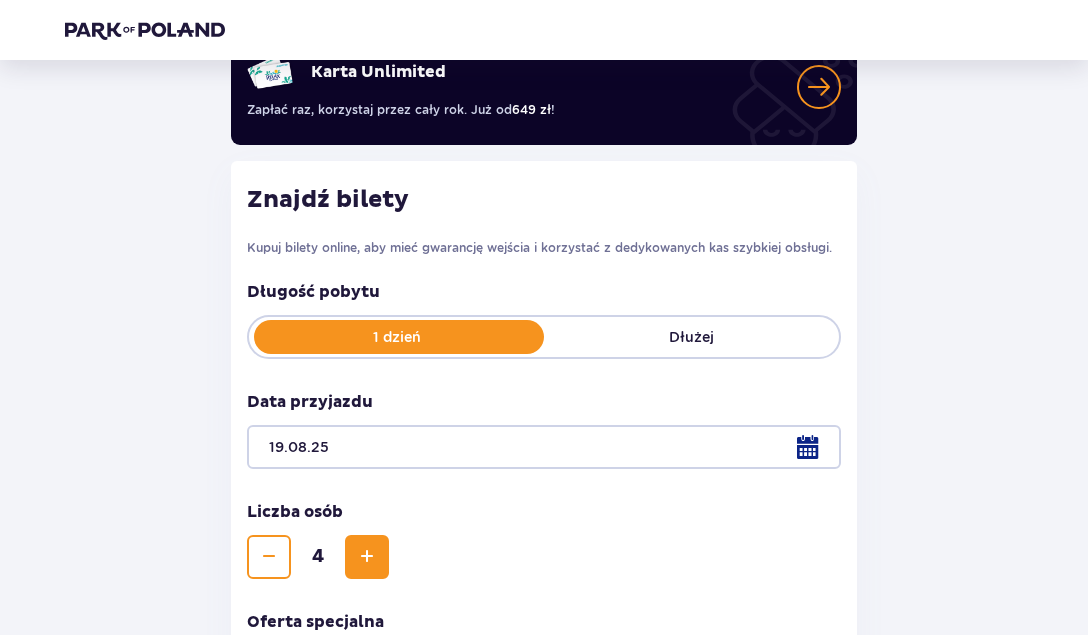 scroll, scrollTop: 0, scrollLeft: 0, axis: both 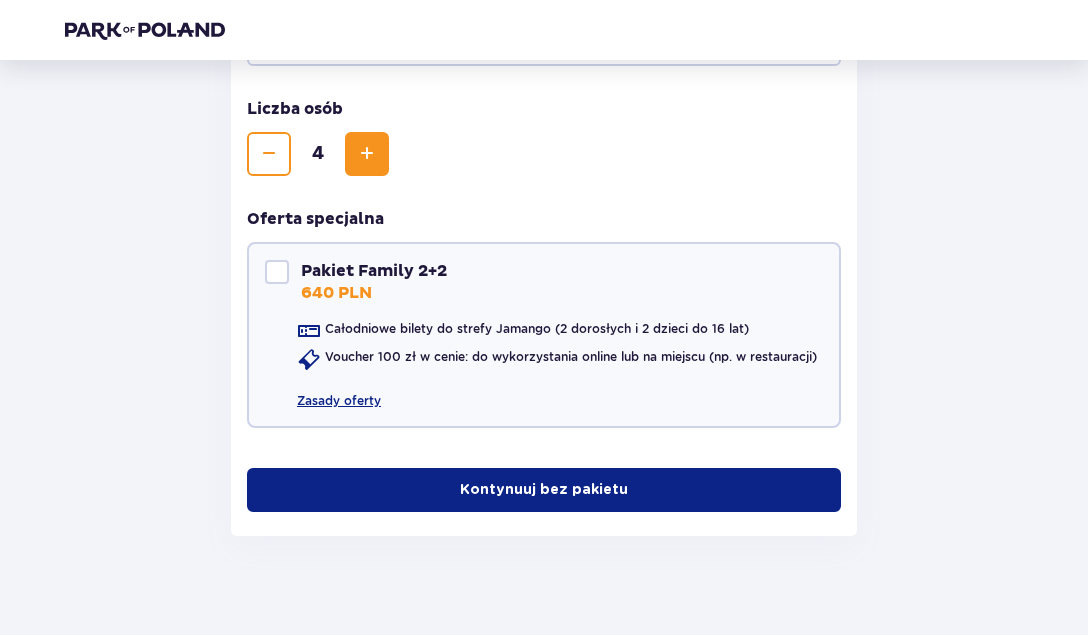 click at bounding box center [269, 154] 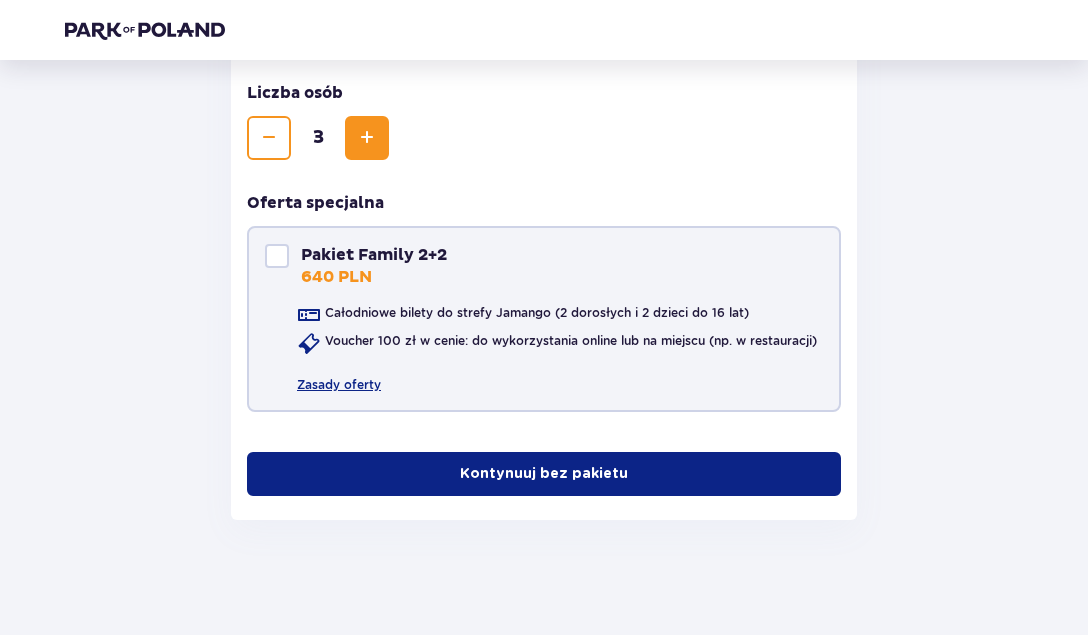 scroll, scrollTop: 589, scrollLeft: 0, axis: vertical 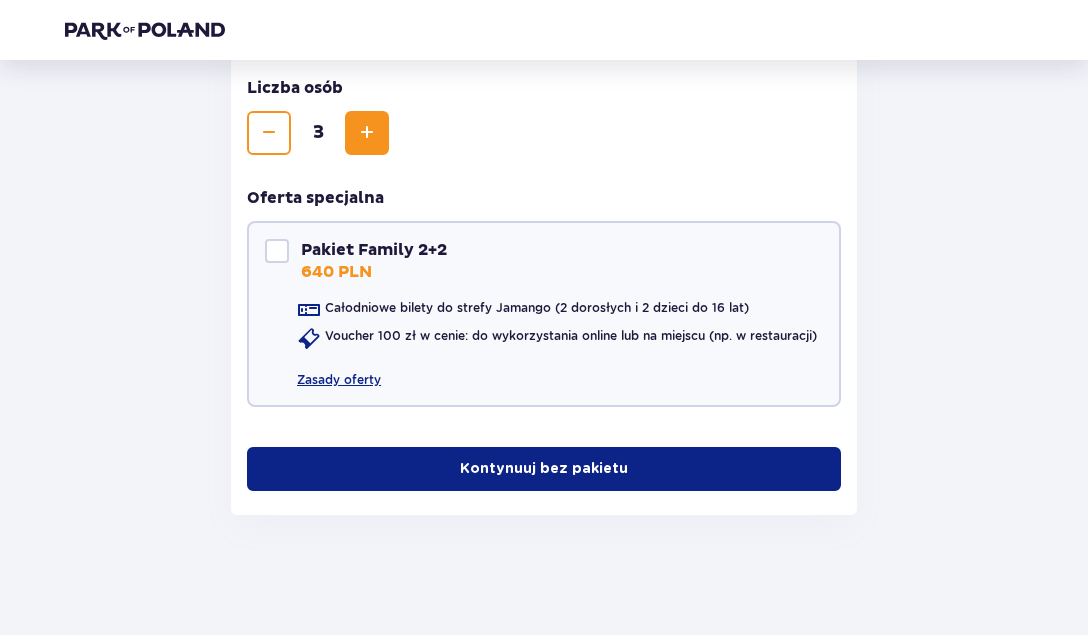 click at bounding box center [367, 133] 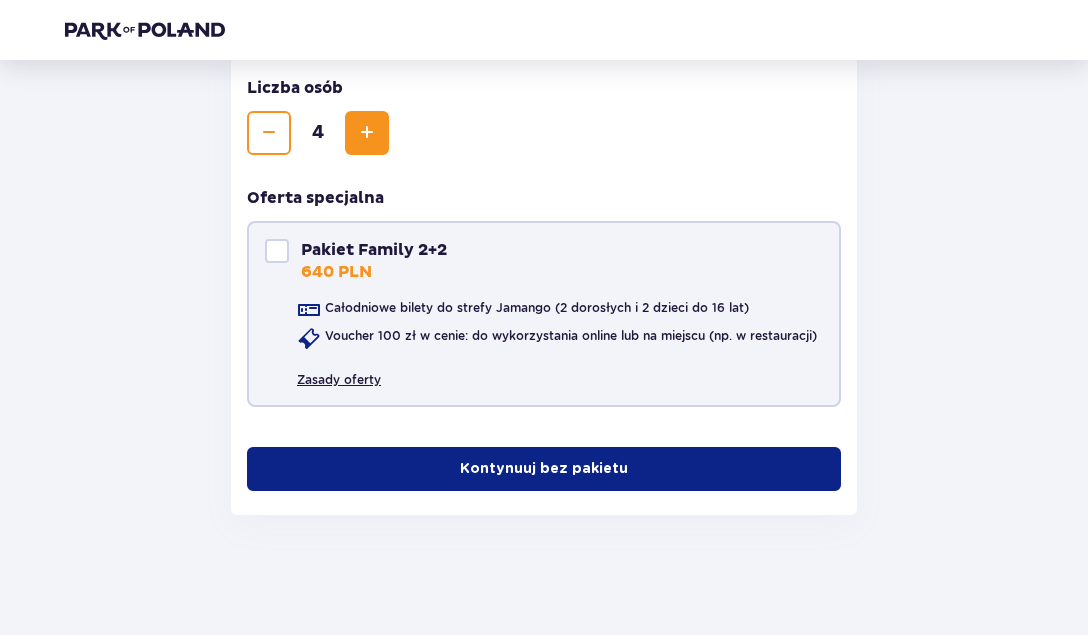 click on "Zasady oferty" at bounding box center (339, 372) 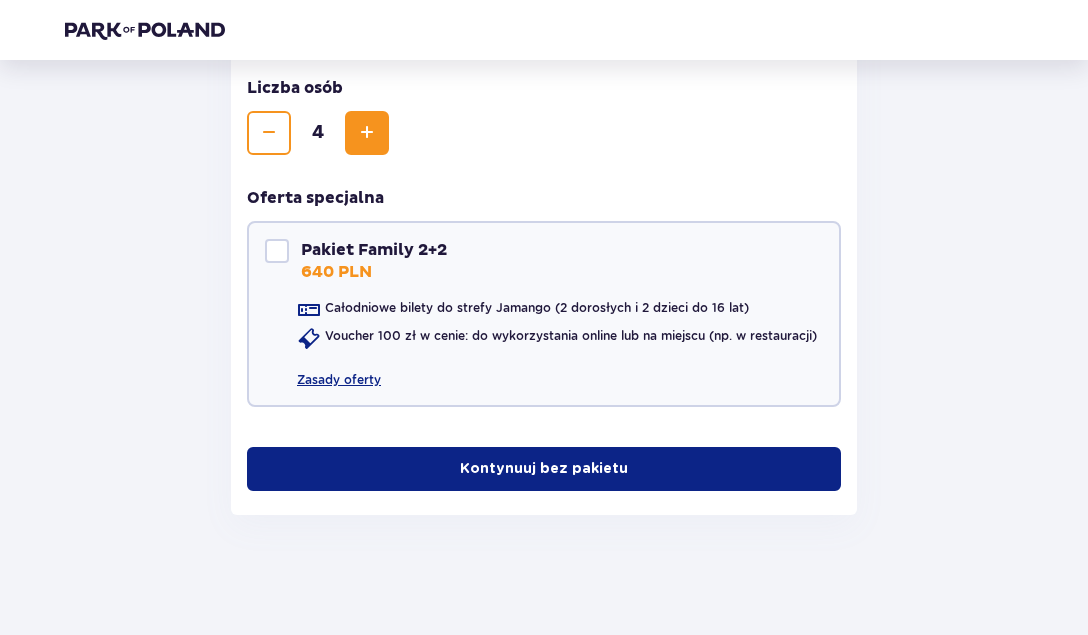 click on "Kontynuuj bez pakietu" at bounding box center (544, 469) 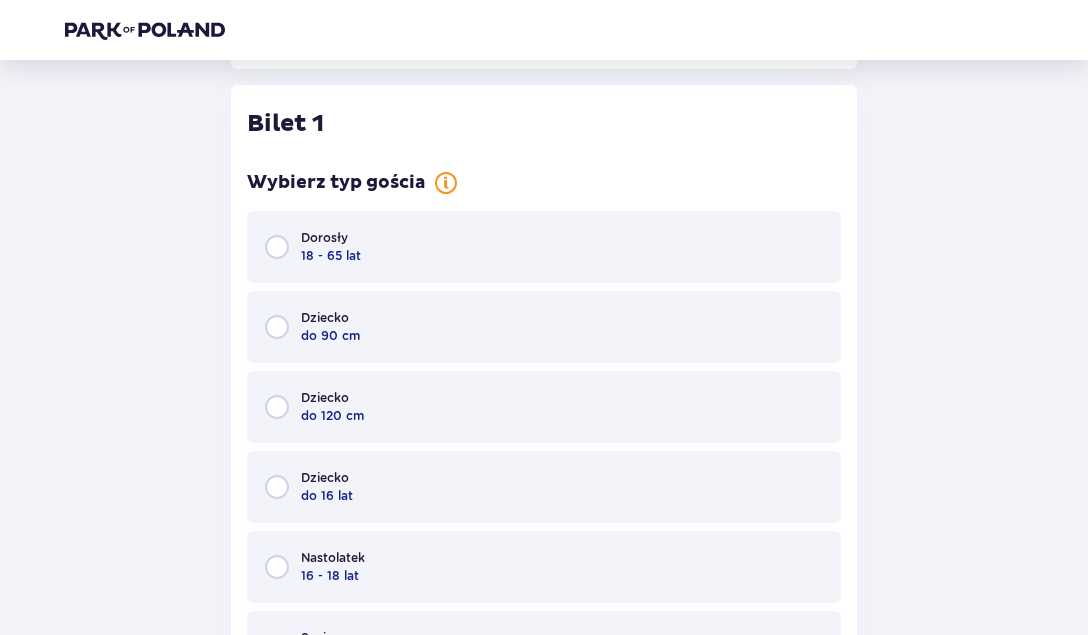 scroll, scrollTop: 1044, scrollLeft: 0, axis: vertical 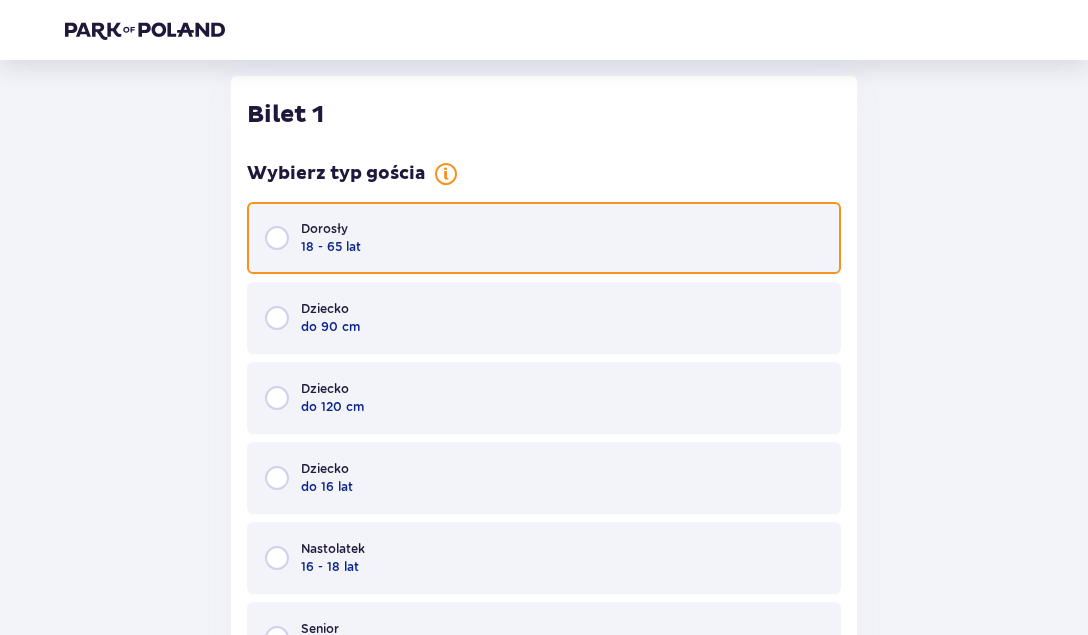 click at bounding box center [277, 238] 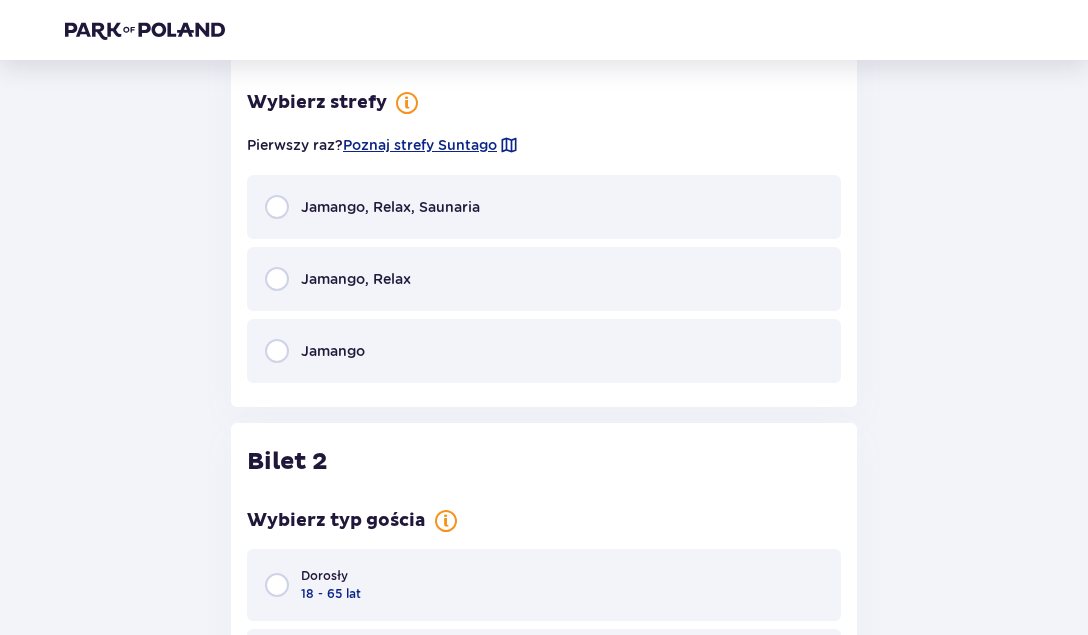 scroll, scrollTop: 1834, scrollLeft: 0, axis: vertical 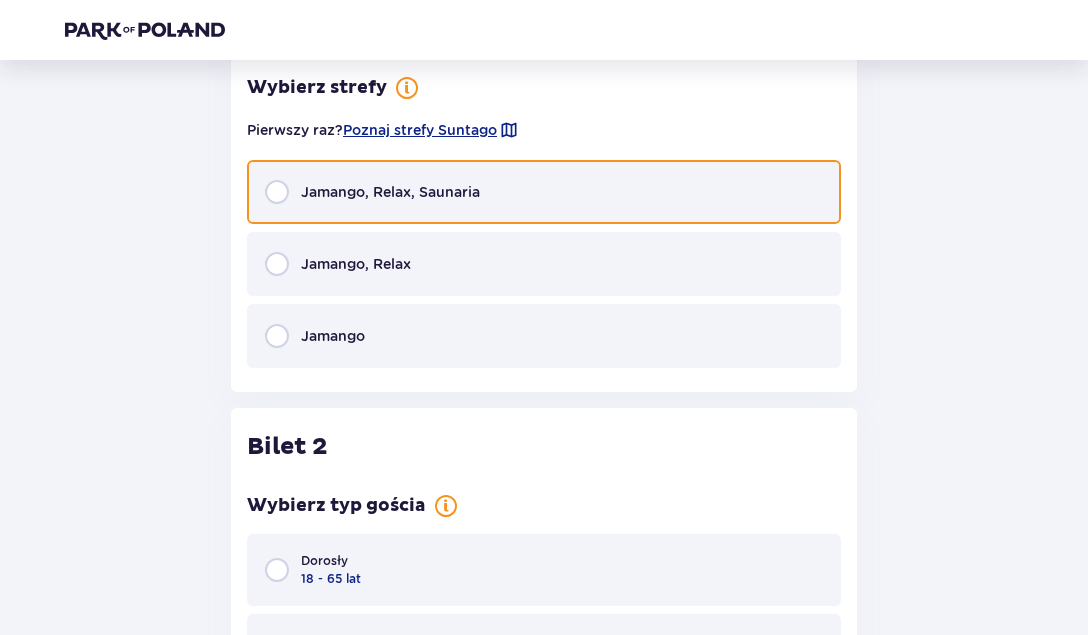 click at bounding box center (277, 192) 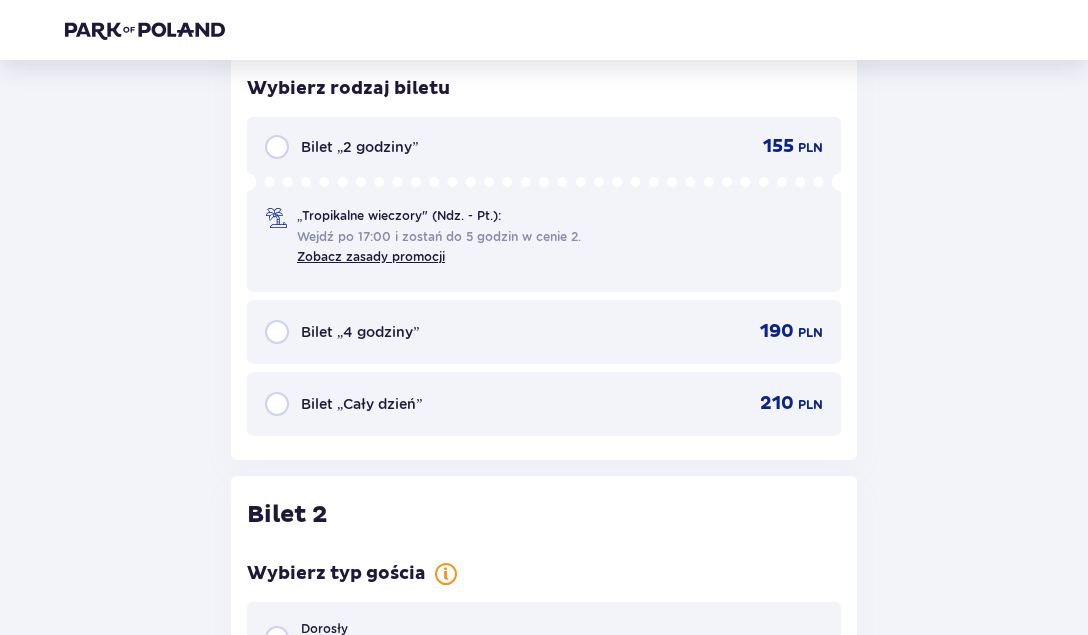 scroll, scrollTop: 2158, scrollLeft: 0, axis: vertical 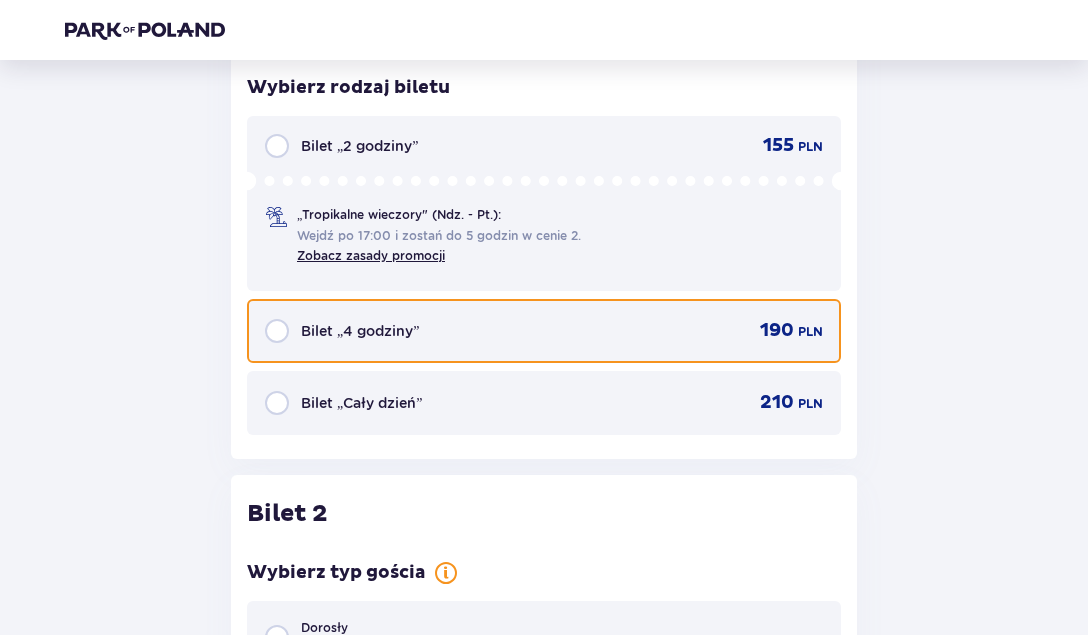 click at bounding box center (277, 331) 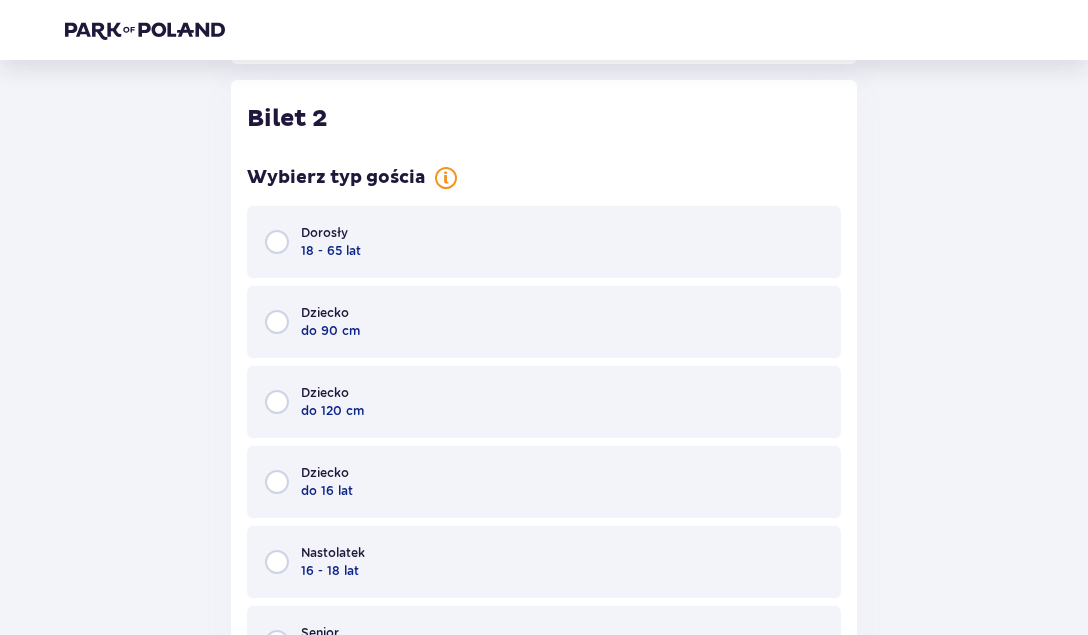 scroll, scrollTop: 2556, scrollLeft: 0, axis: vertical 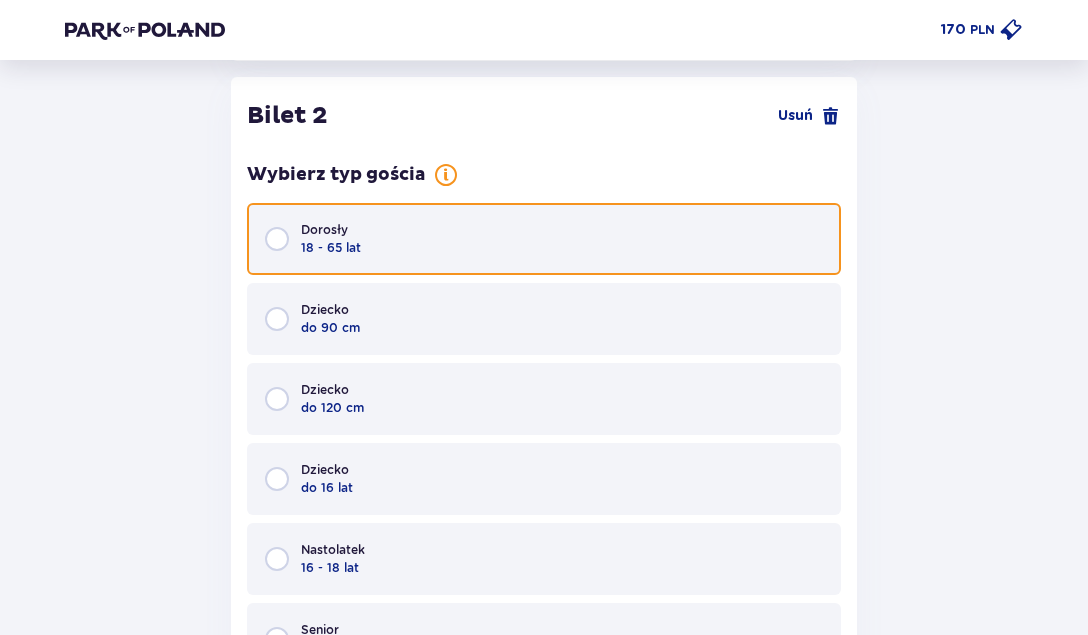 click at bounding box center (277, 239) 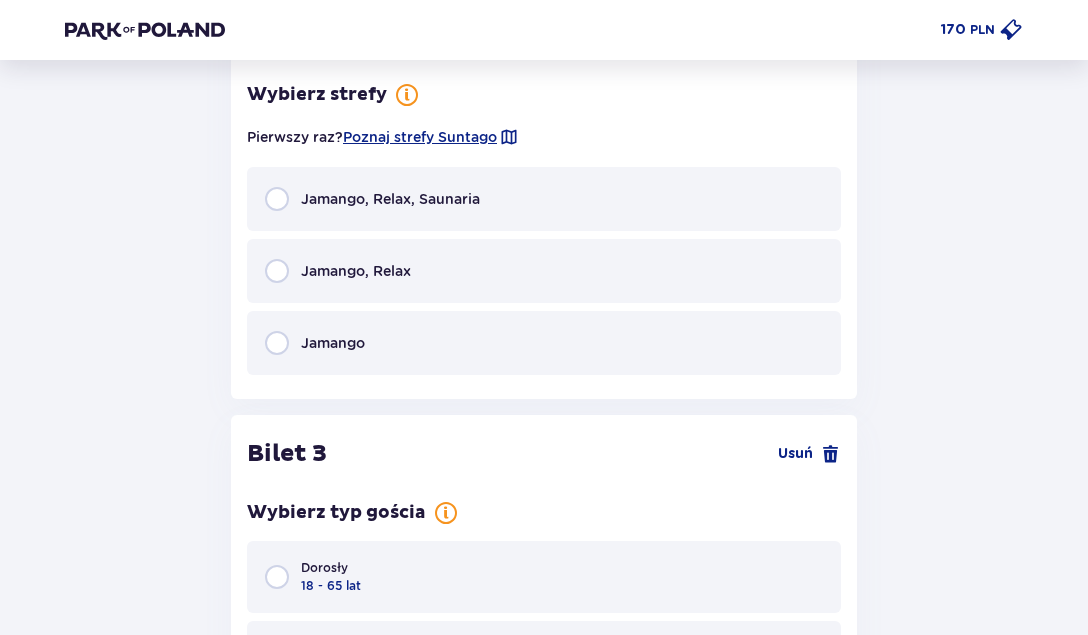 scroll, scrollTop: 3346, scrollLeft: 0, axis: vertical 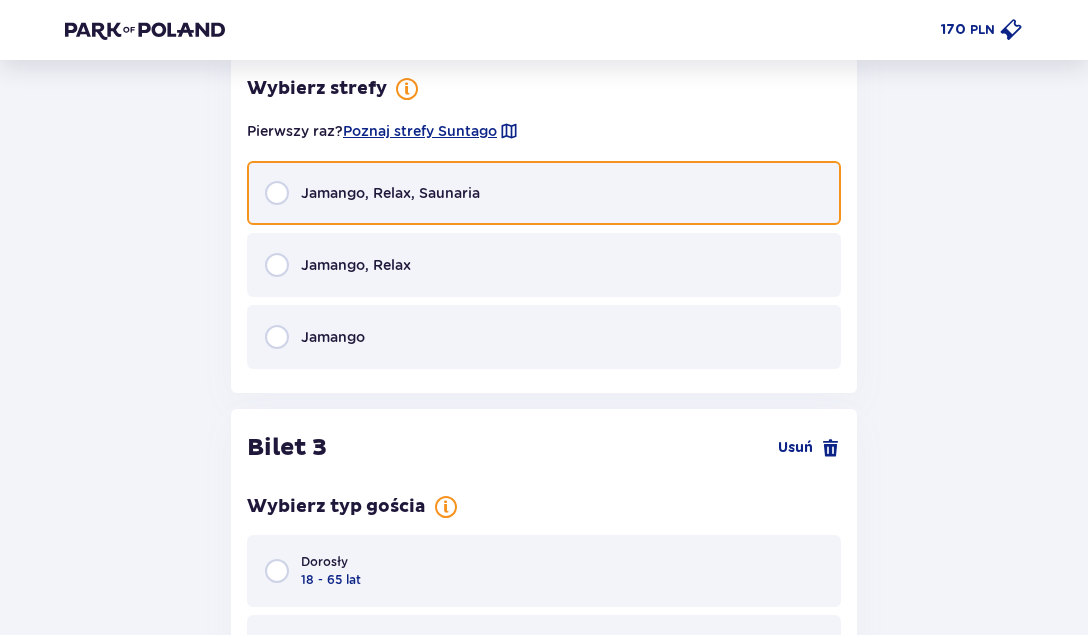 click at bounding box center (277, 193) 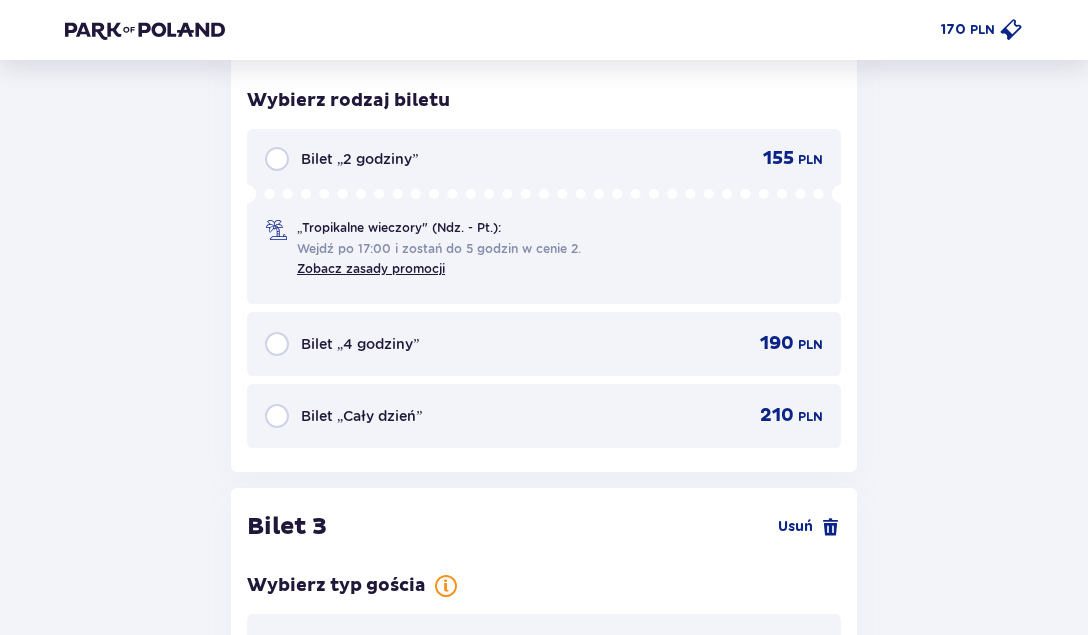 scroll, scrollTop: 3670, scrollLeft: 0, axis: vertical 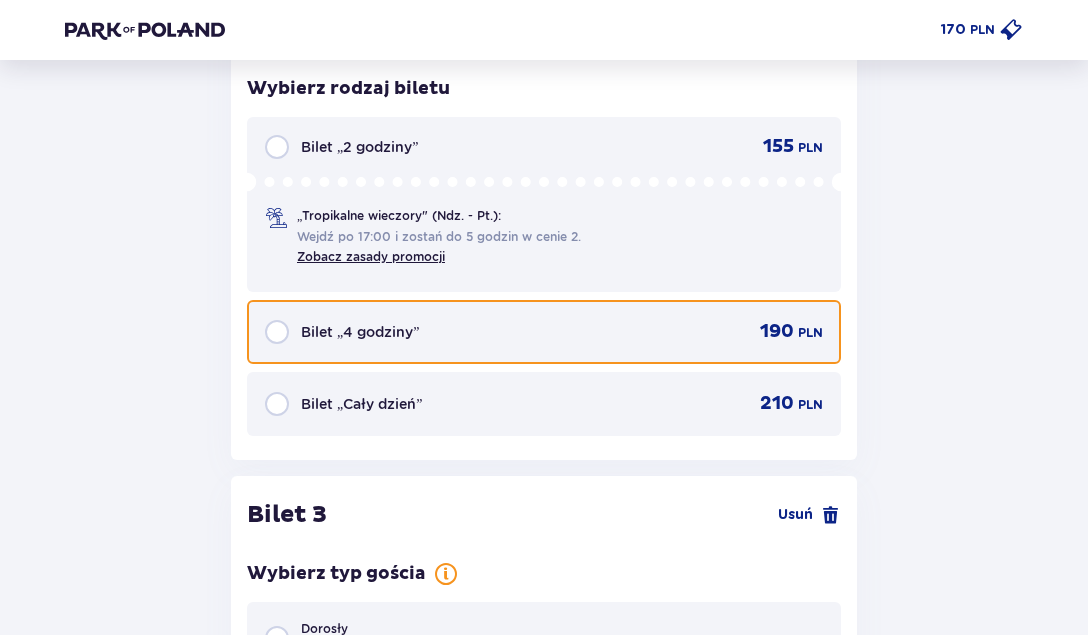 click at bounding box center [277, 332] 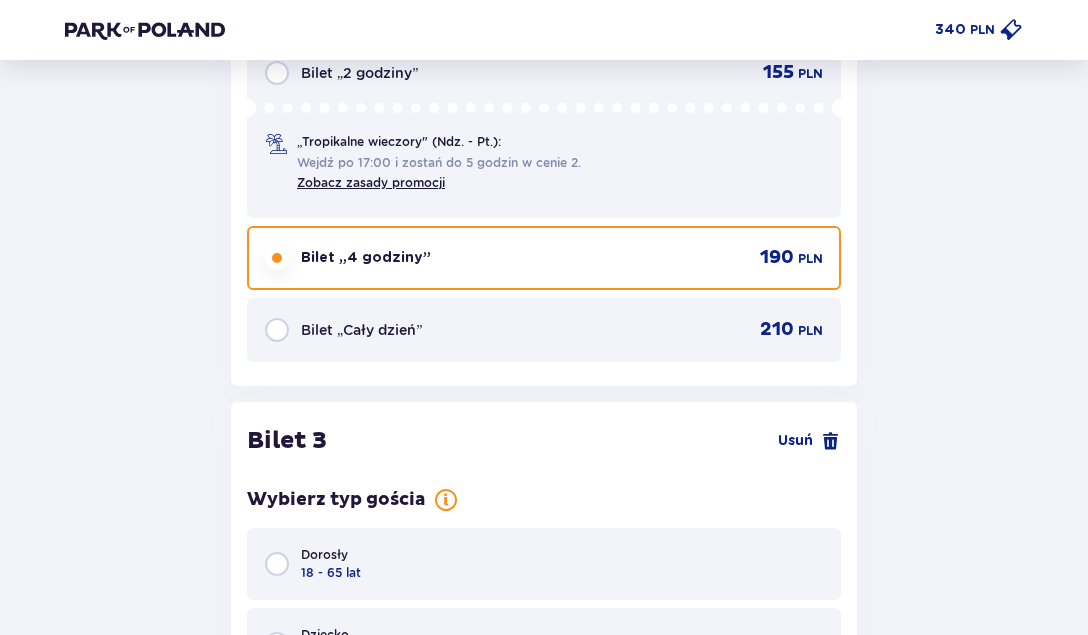 scroll, scrollTop: 4069, scrollLeft: 0, axis: vertical 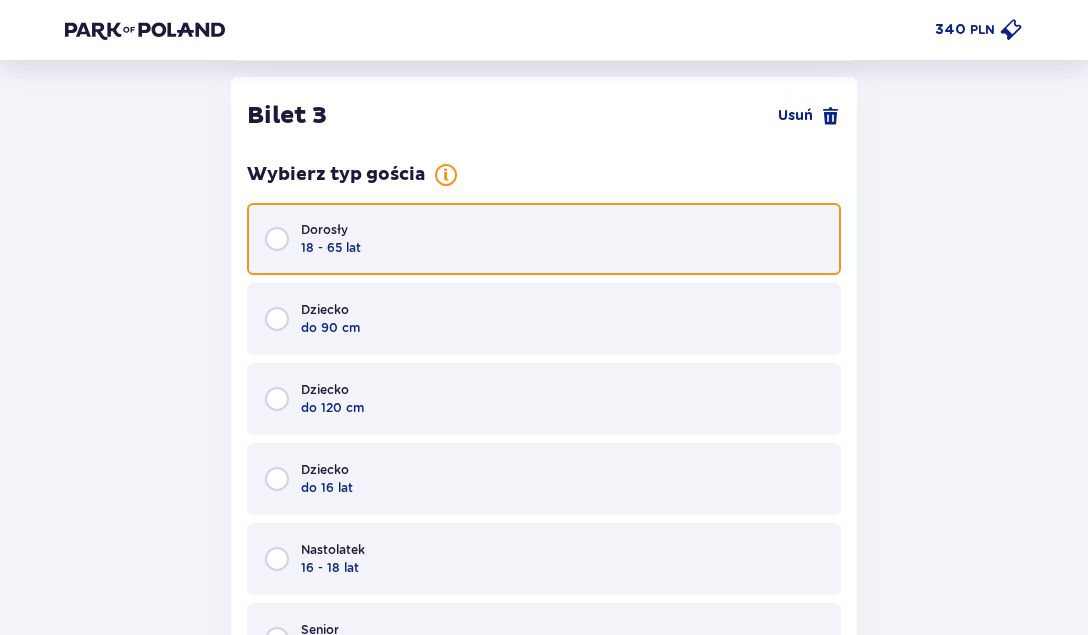 click at bounding box center (277, 239) 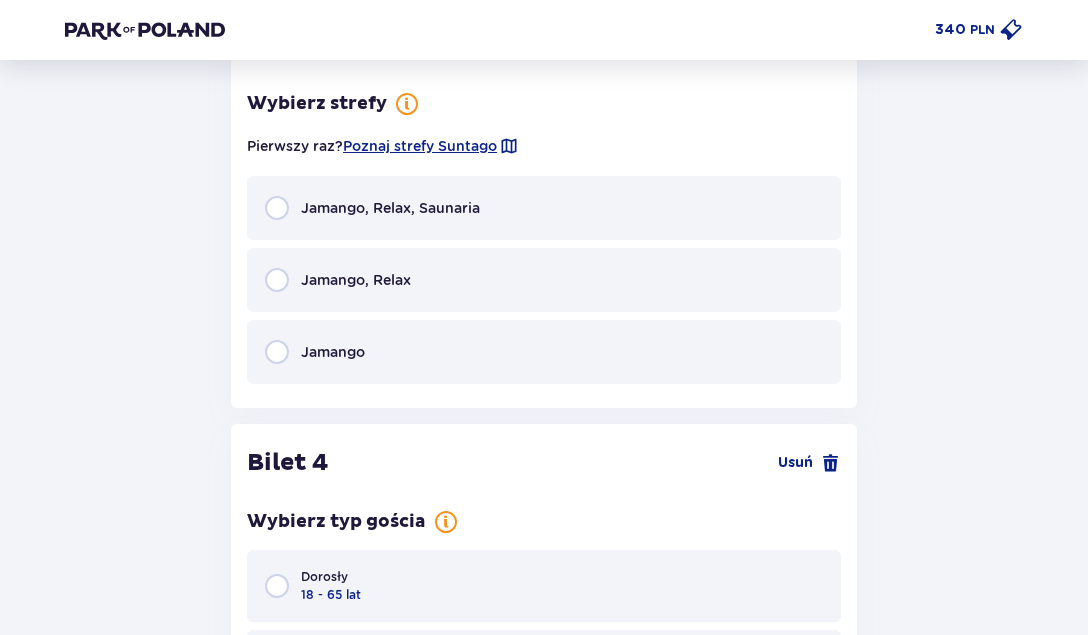 scroll, scrollTop: 4859, scrollLeft: 0, axis: vertical 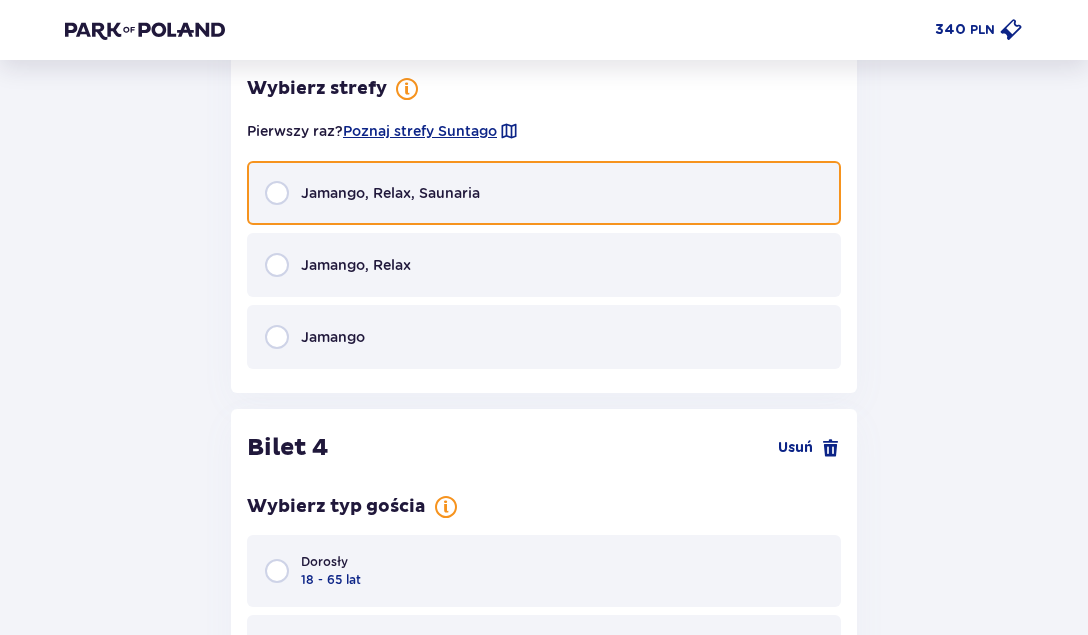 click at bounding box center (277, 193) 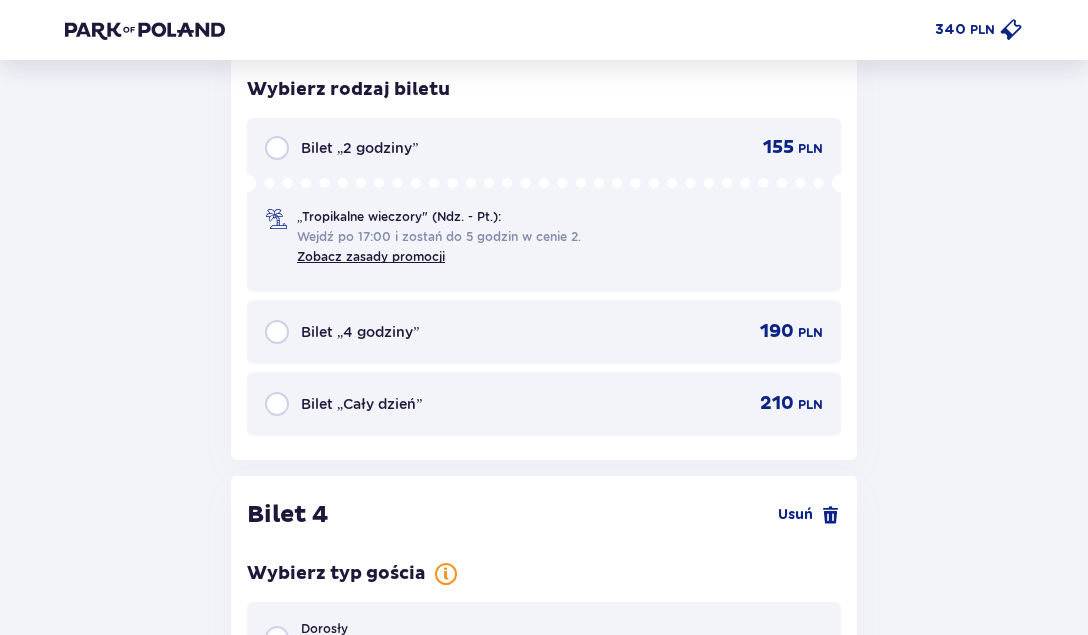 scroll, scrollTop: 5183, scrollLeft: 0, axis: vertical 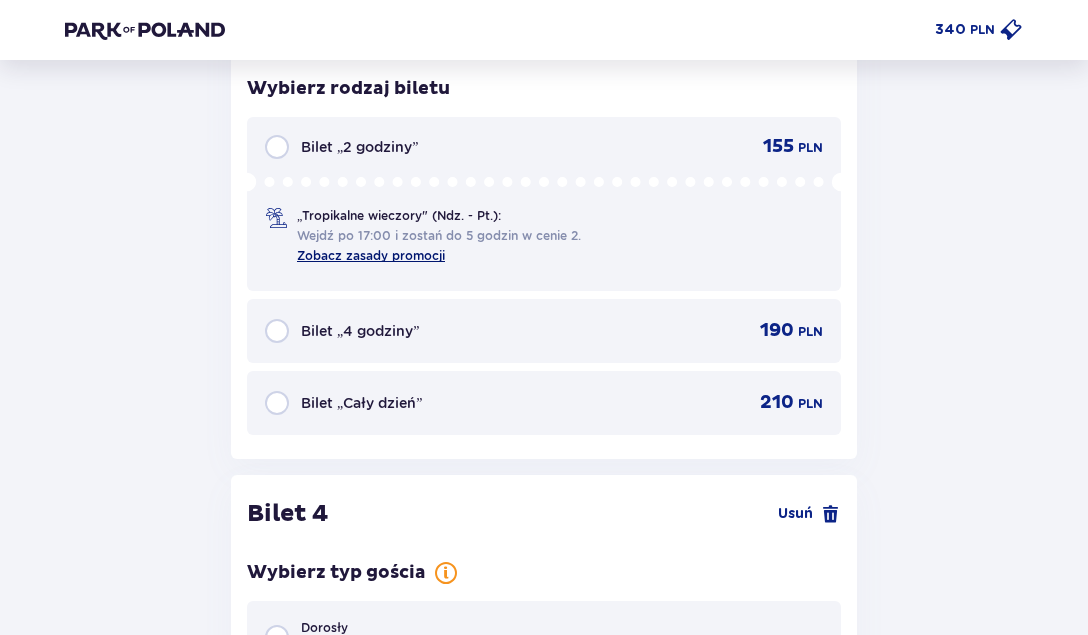 click on "Zobacz zasady promocji" at bounding box center (371, 255) 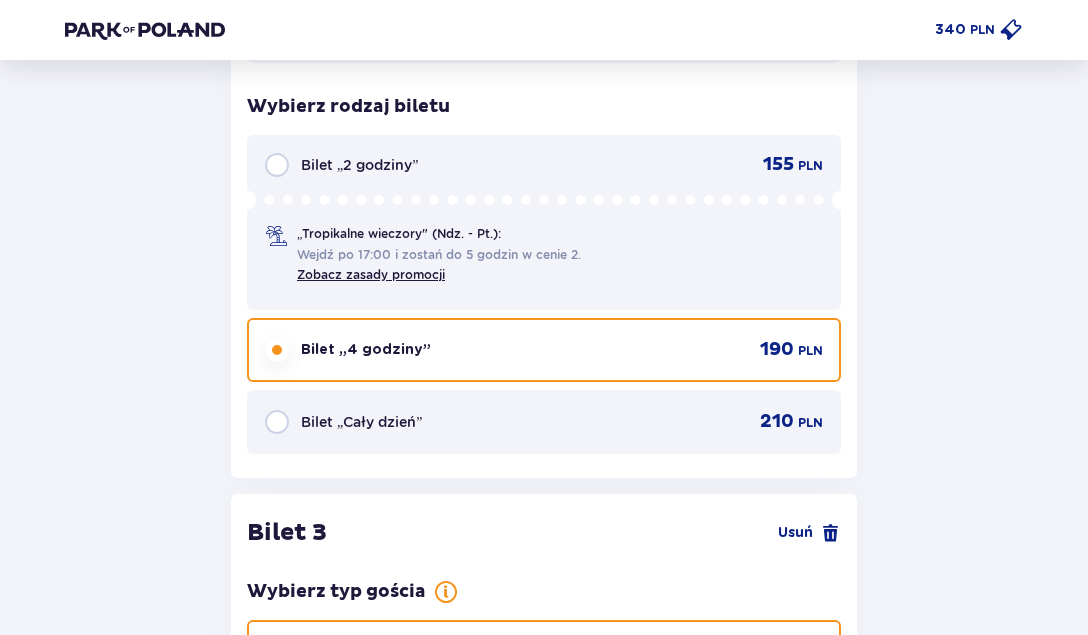 scroll, scrollTop: 3620, scrollLeft: 0, axis: vertical 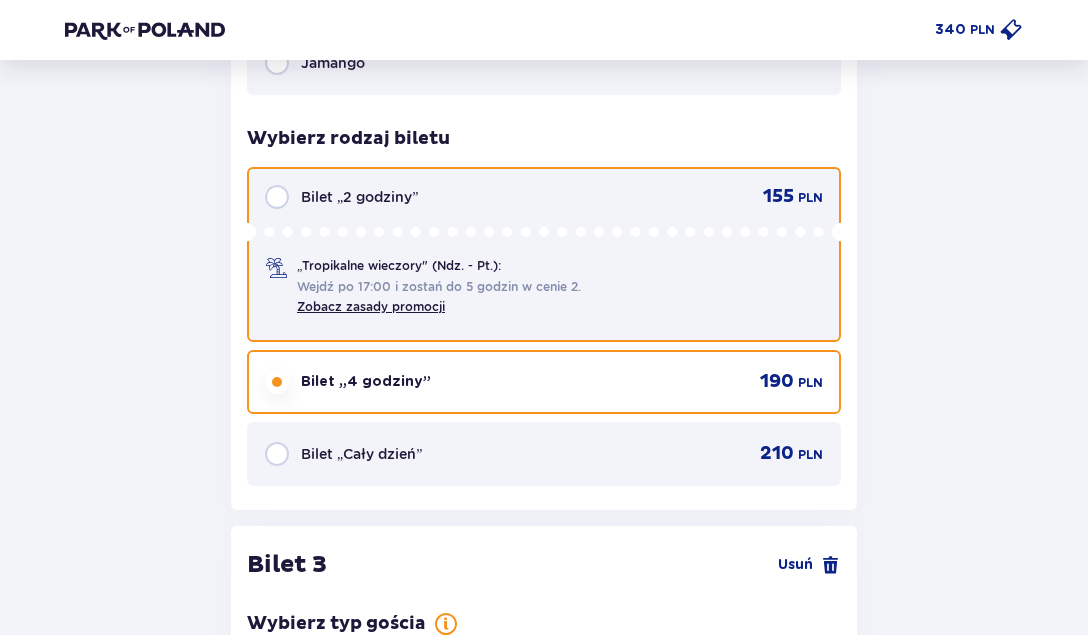 click at bounding box center [277, 197] 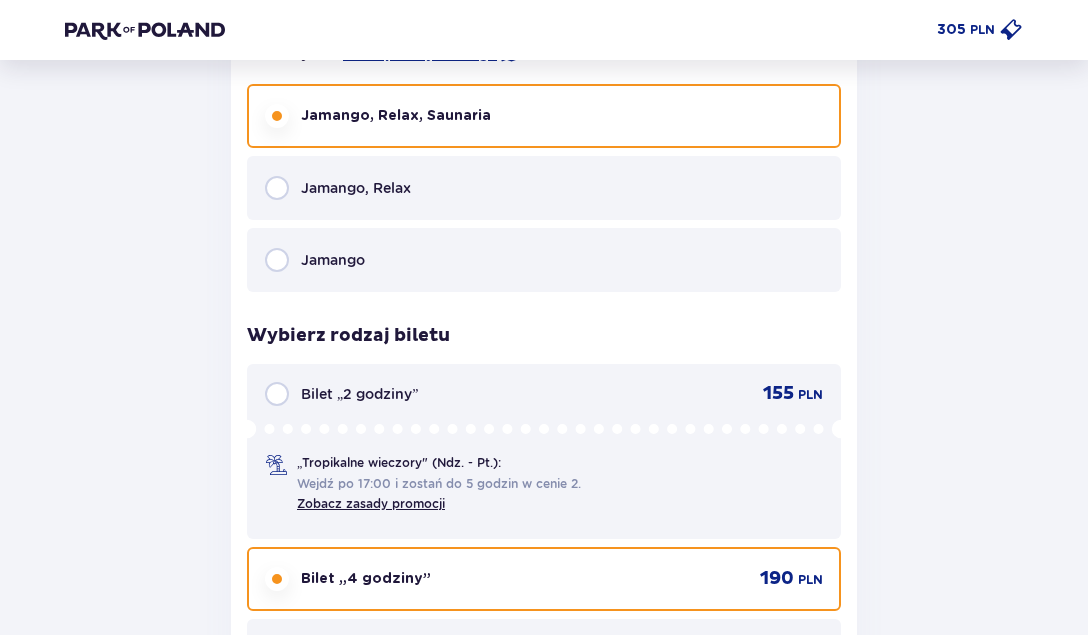 scroll, scrollTop: 1925, scrollLeft: 0, axis: vertical 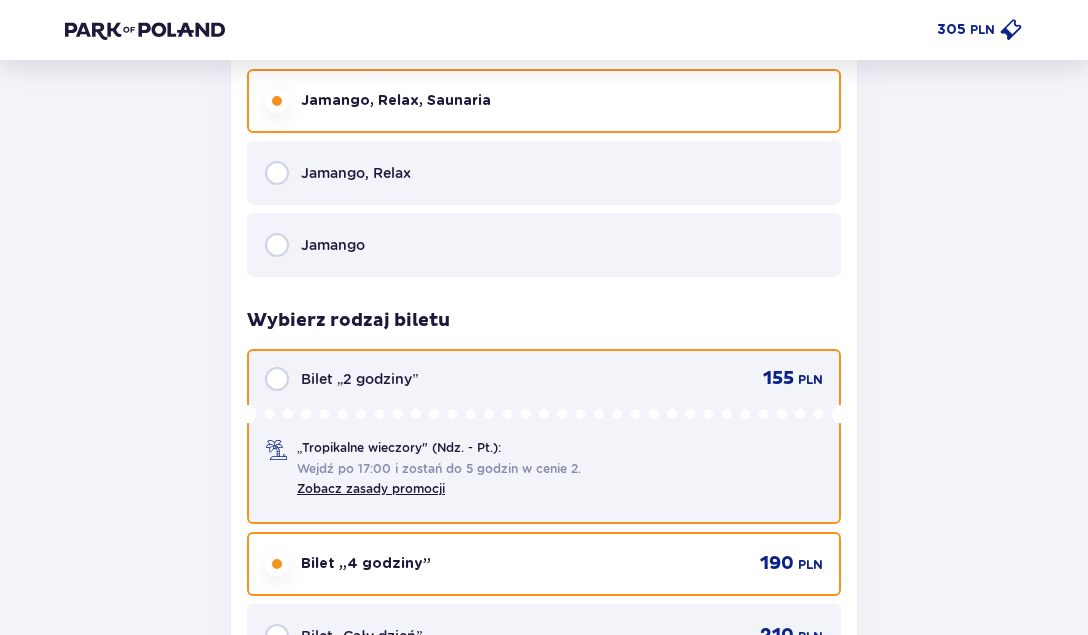 click at bounding box center [277, 379] 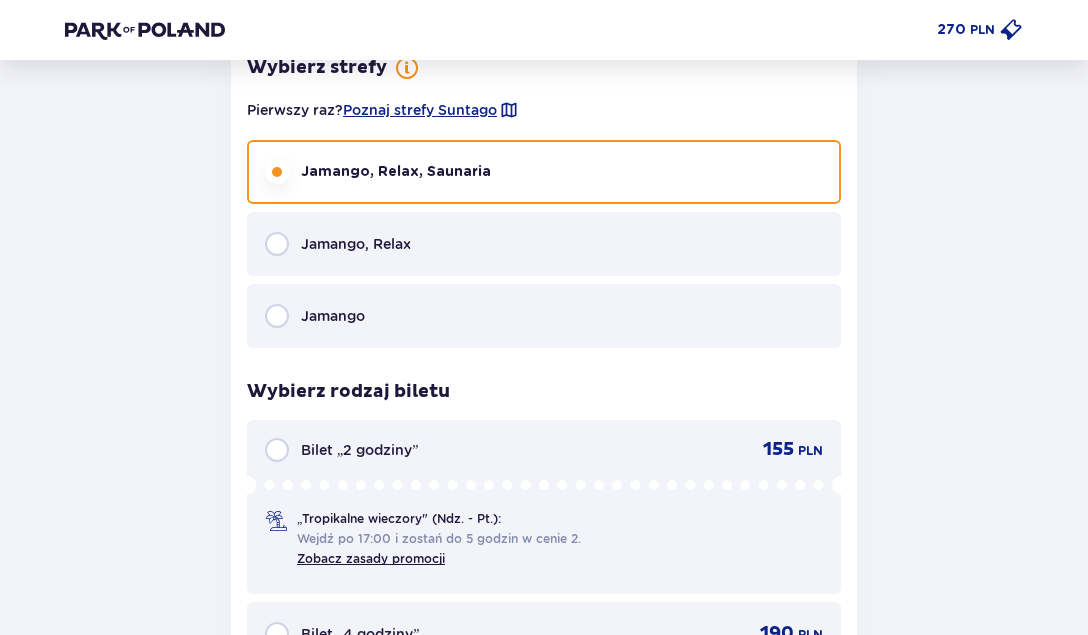 scroll, scrollTop: 4904, scrollLeft: 0, axis: vertical 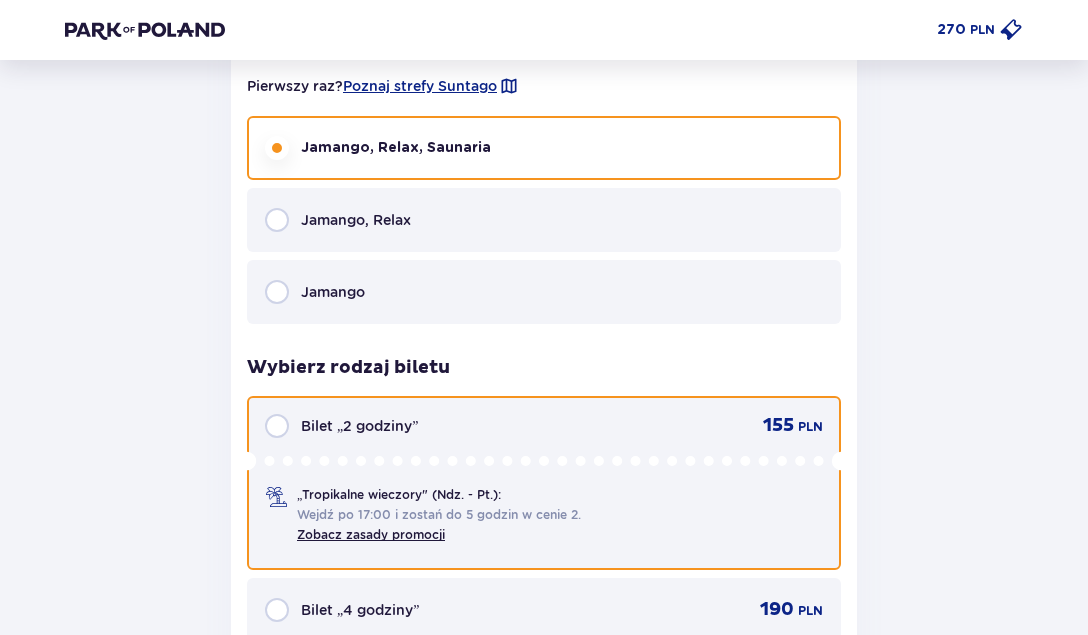 click at bounding box center [277, 426] 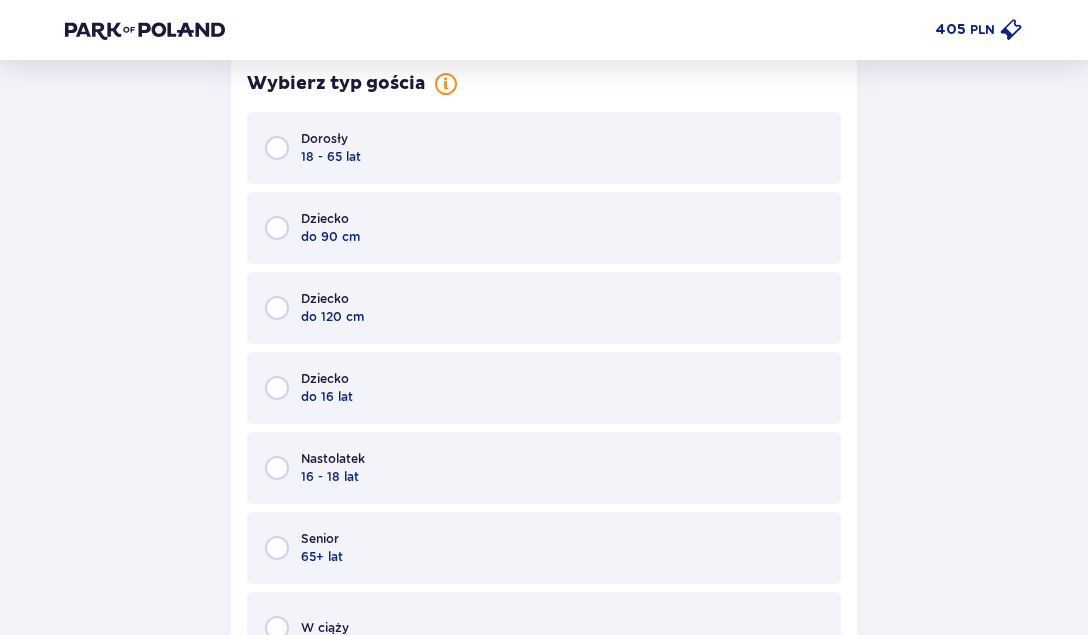 scroll, scrollTop: 5692, scrollLeft: 0, axis: vertical 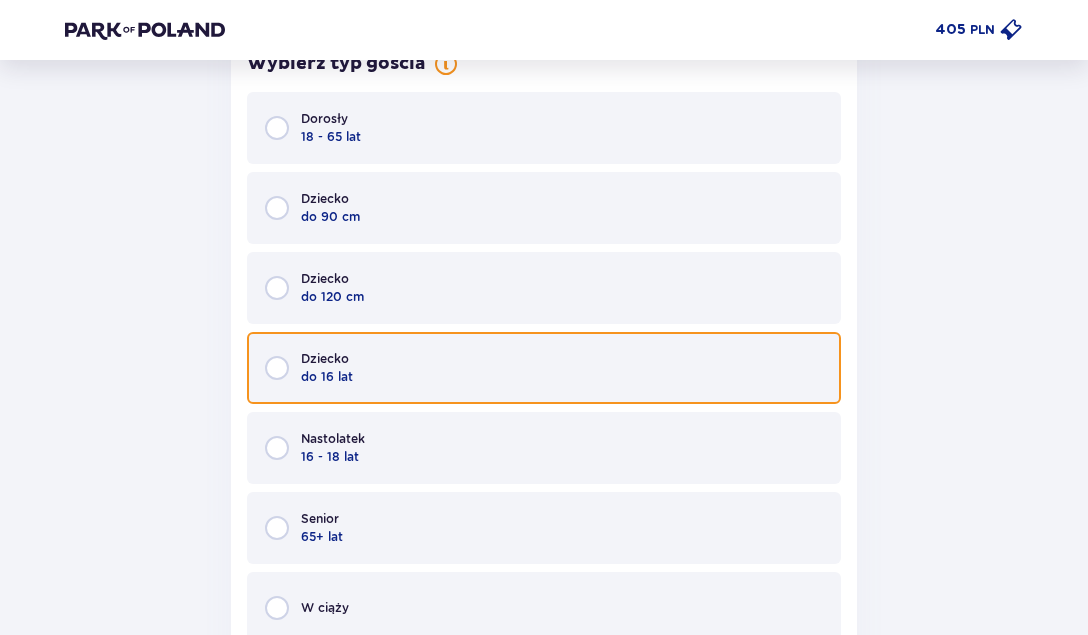 click at bounding box center [277, 368] 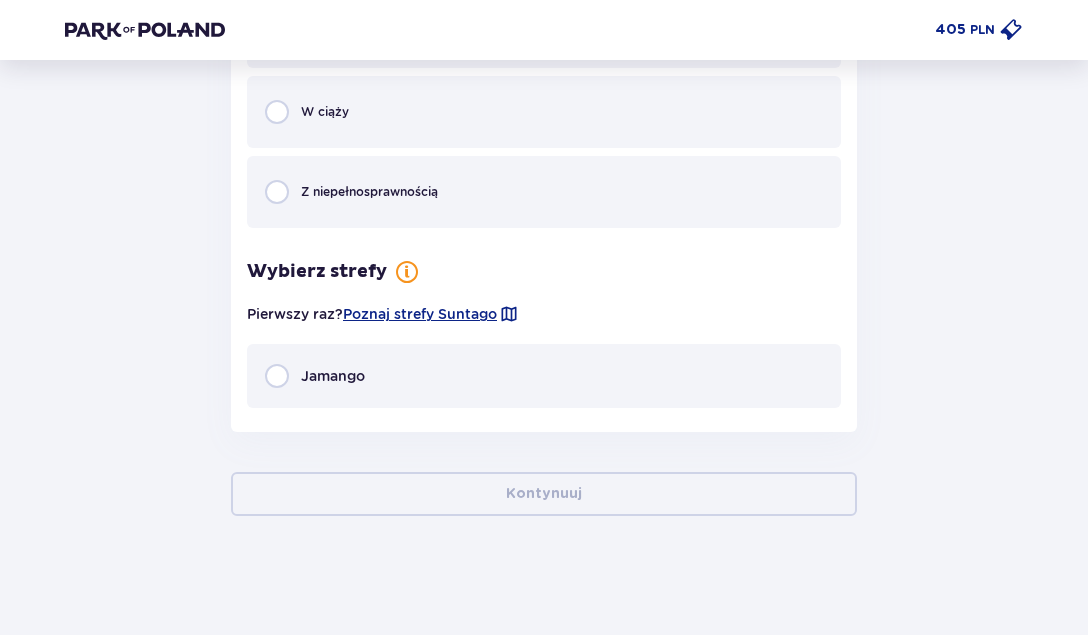 scroll, scrollTop: 6189, scrollLeft: 0, axis: vertical 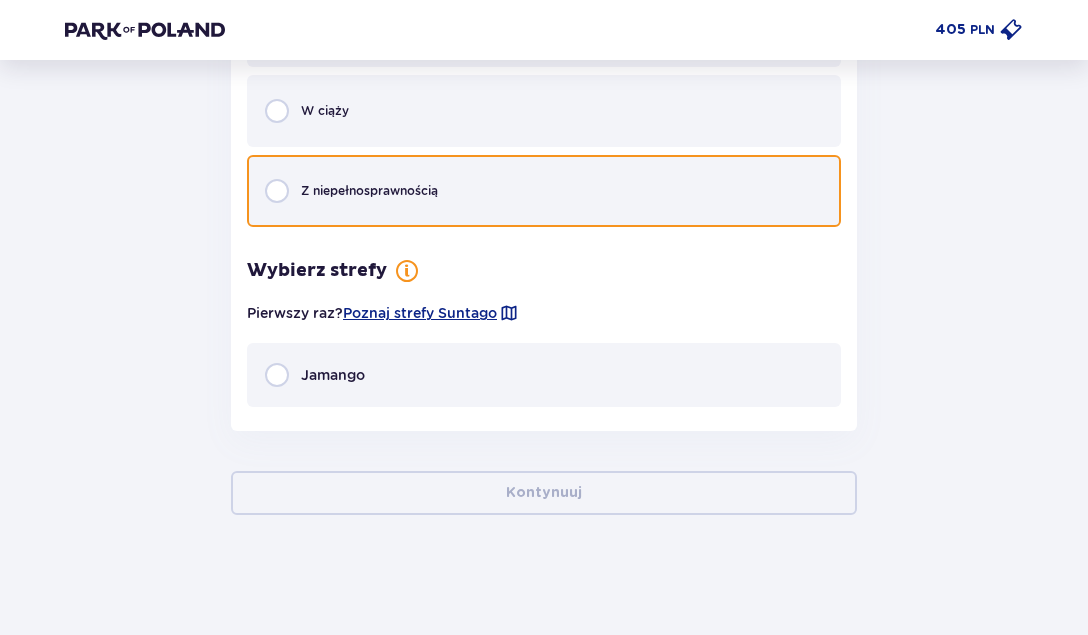 click at bounding box center (277, 191) 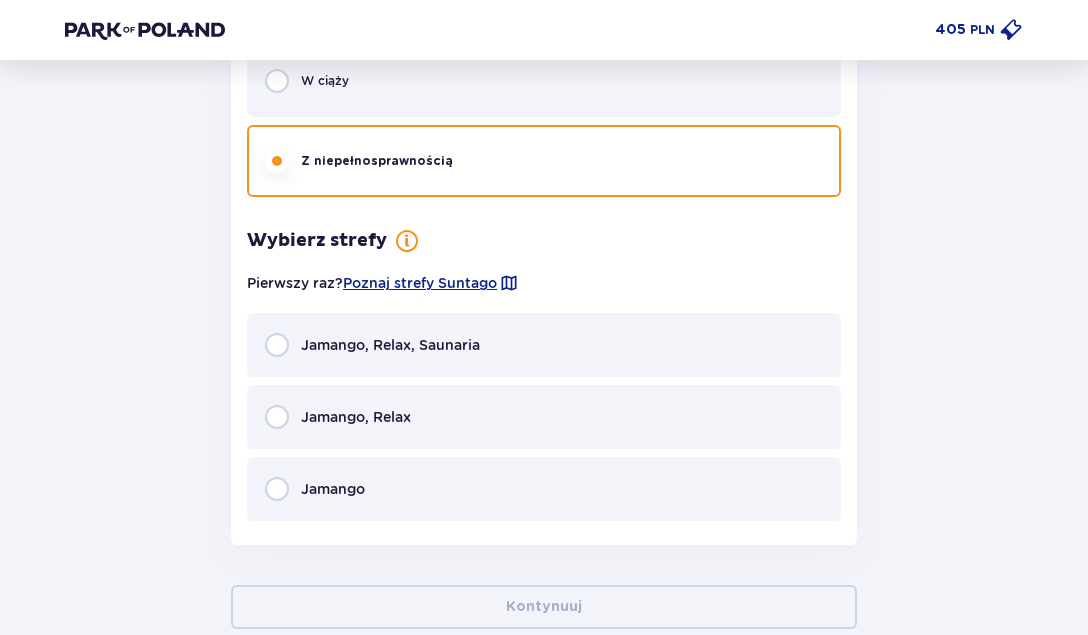 scroll, scrollTop: 6233, scrollLeft: 0, axis: vertical 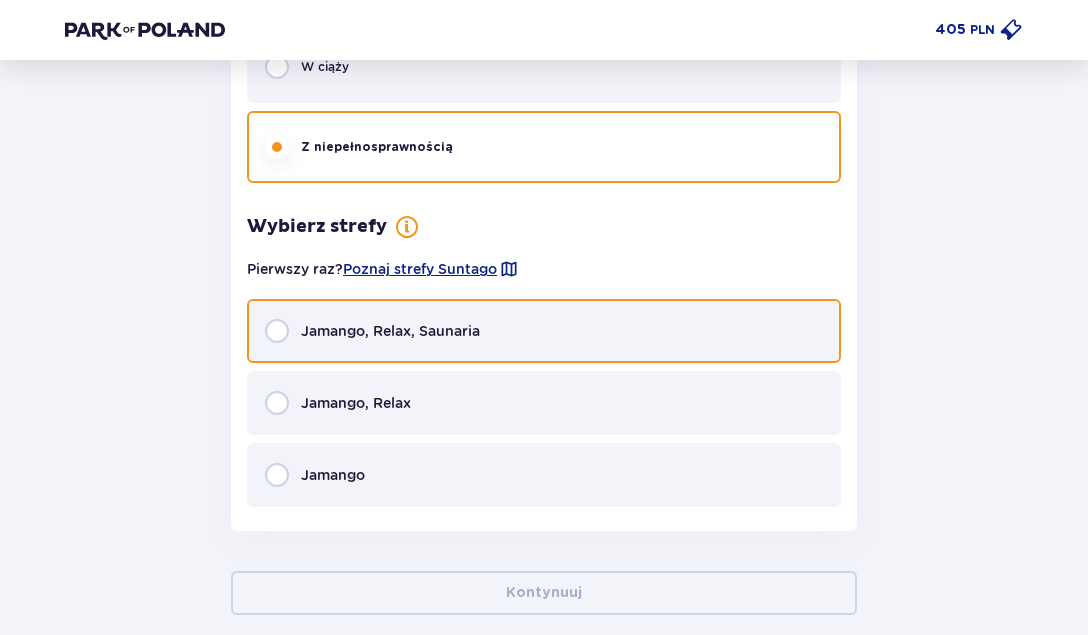 click at bounding box center [277, 331] 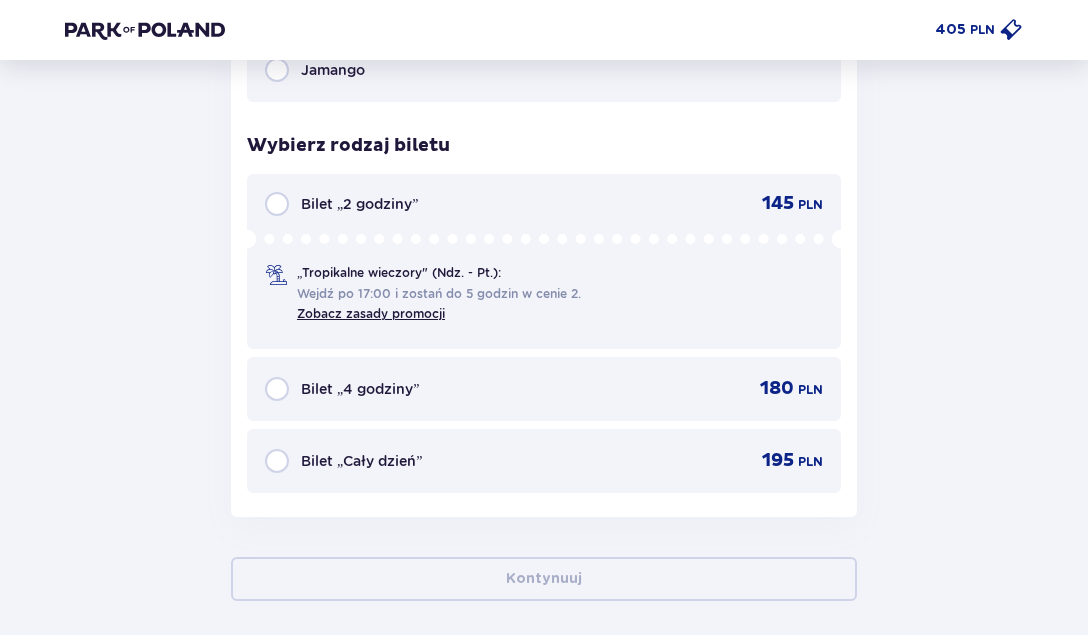 scroll, scrollTop: 6696, scrollLeft: 0, axis: vertical 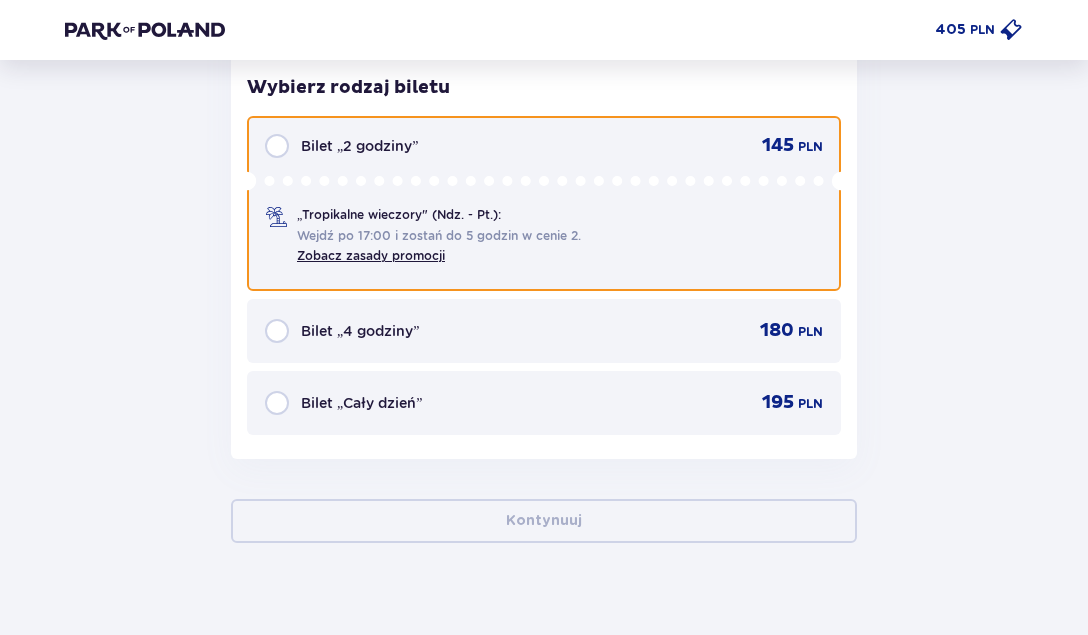 click at bounding box center (277, 146) 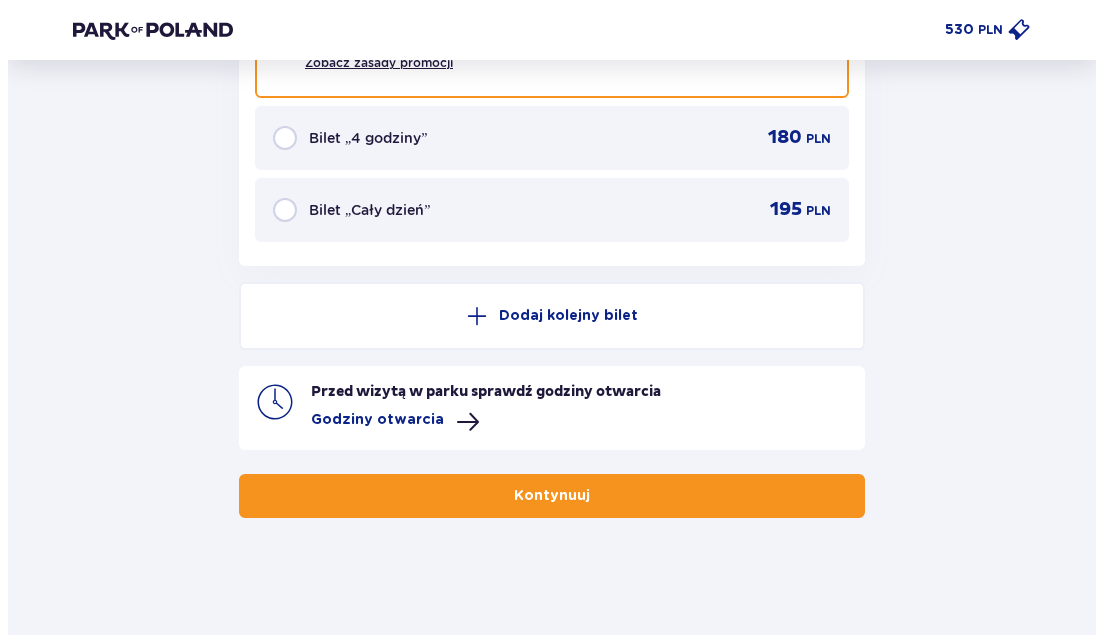 scroll, scrollTop: 6892, scrollLeft: 0, axis: vertical 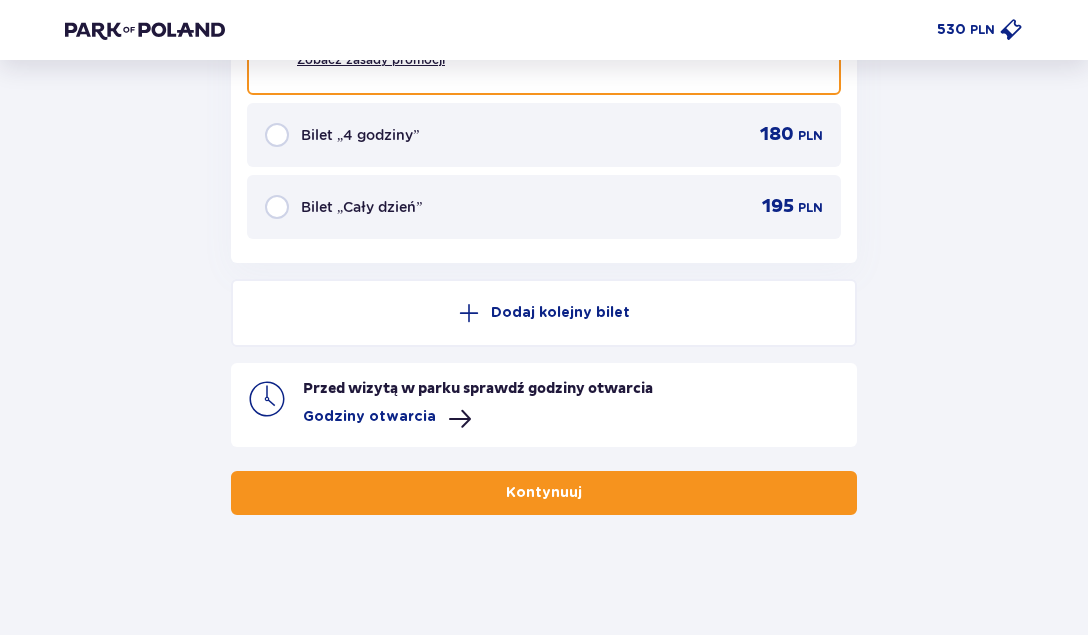 click on "Godziny otwarcia" at bounding box center (369, 417) 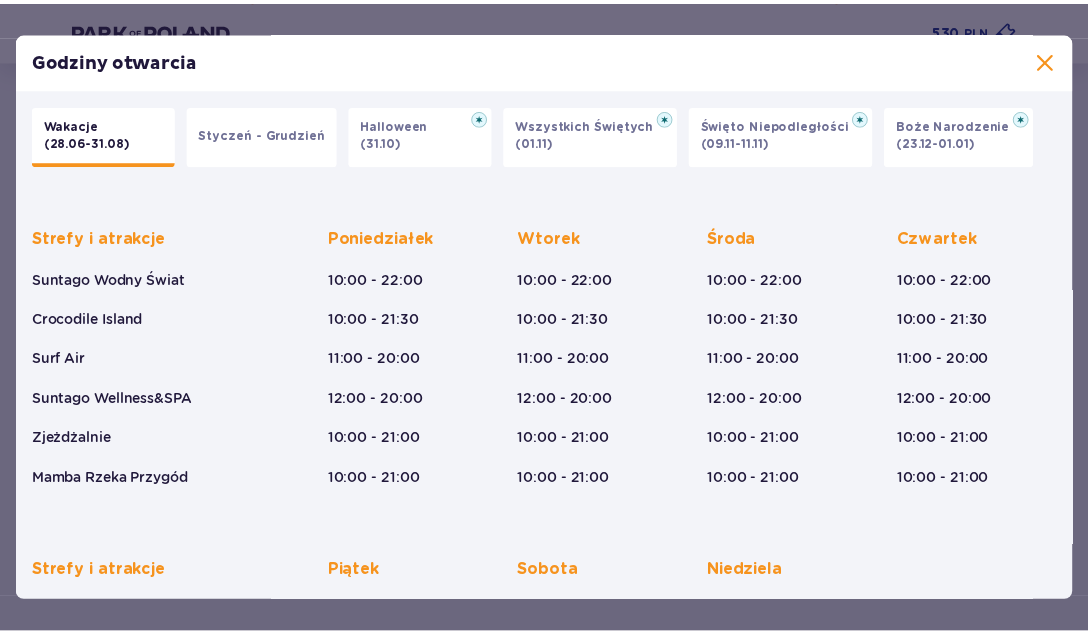 scroll, scrollTop: 0, scrollLeft: 0, axis: both 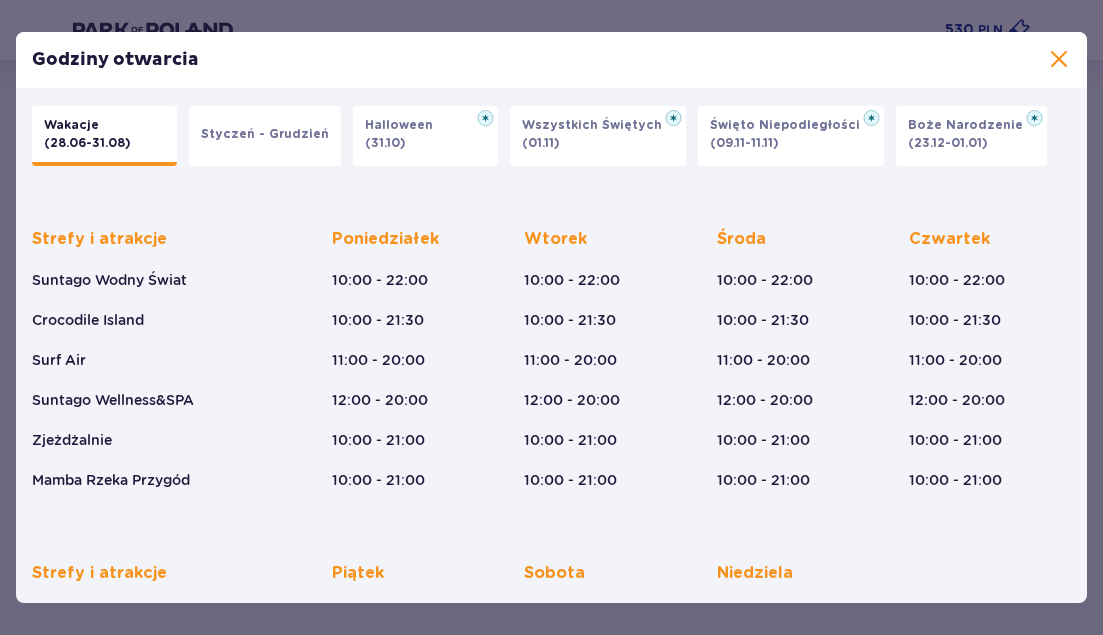 click at bounding box center (1059, 60) 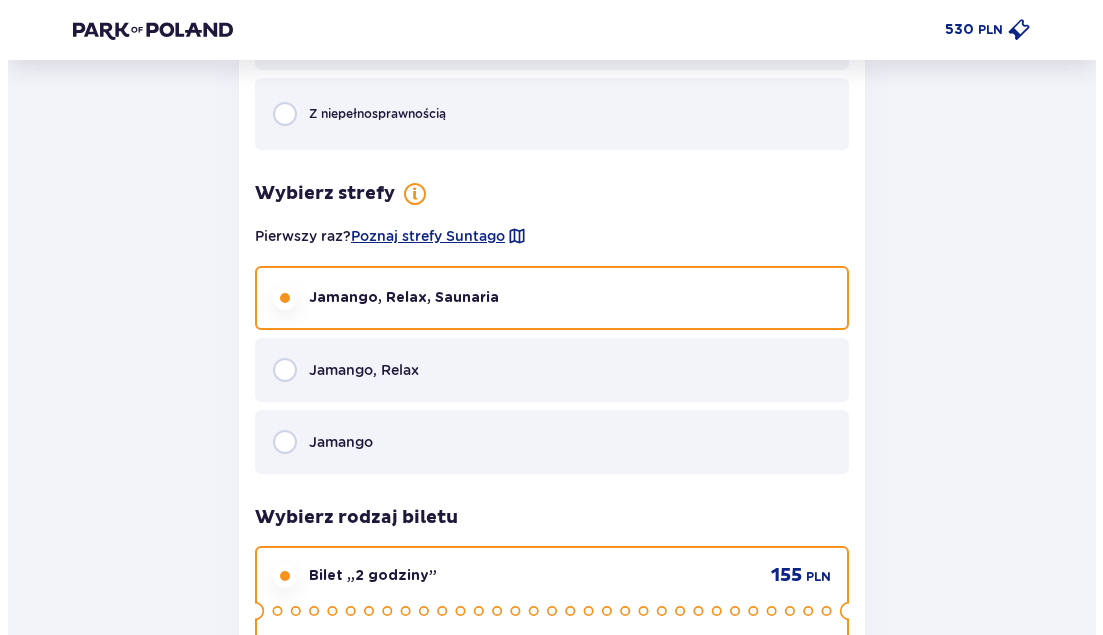 scroll, scrollTop: 4755, scrollLeft: 0, axis: vertical 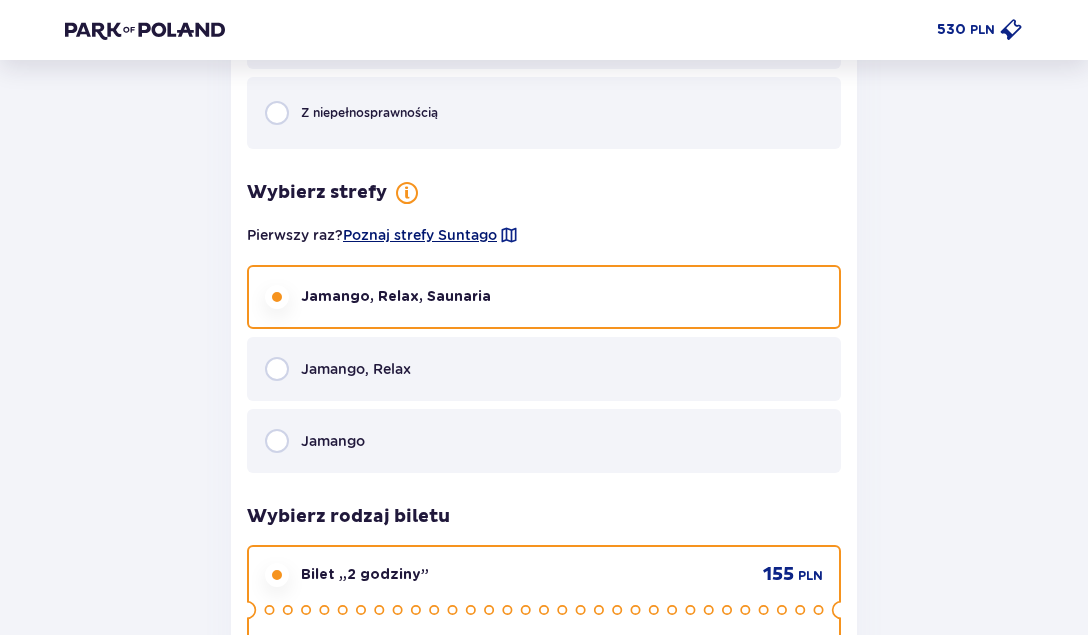 click on "Poznaj strefy Suntago" at bounding box center (420, 235) 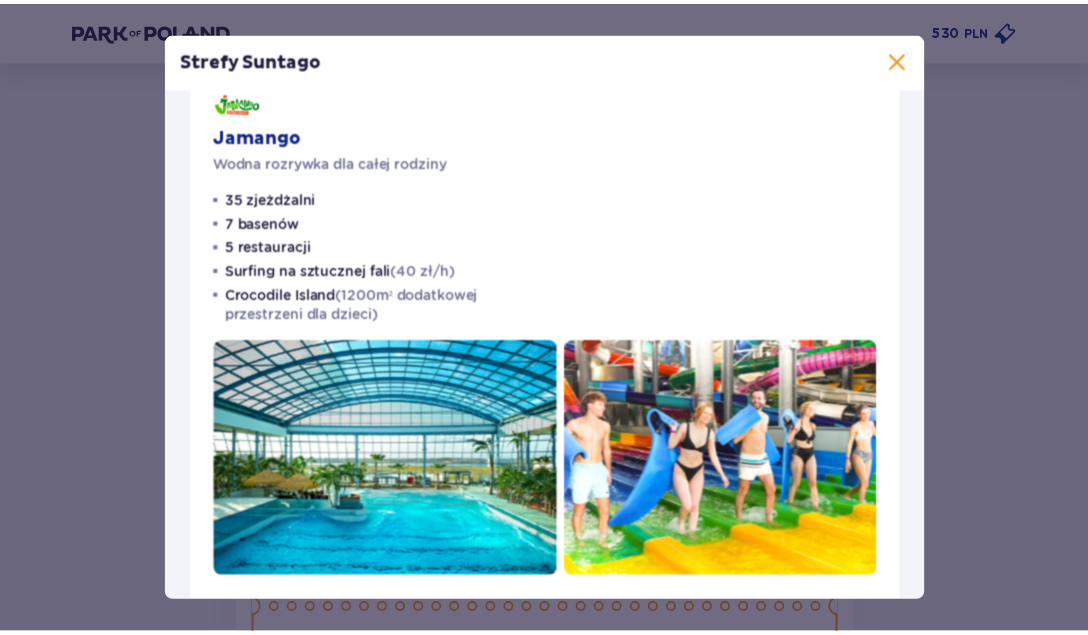 scroll, scrollTop: 0, scrollLeft: 0, axis: both 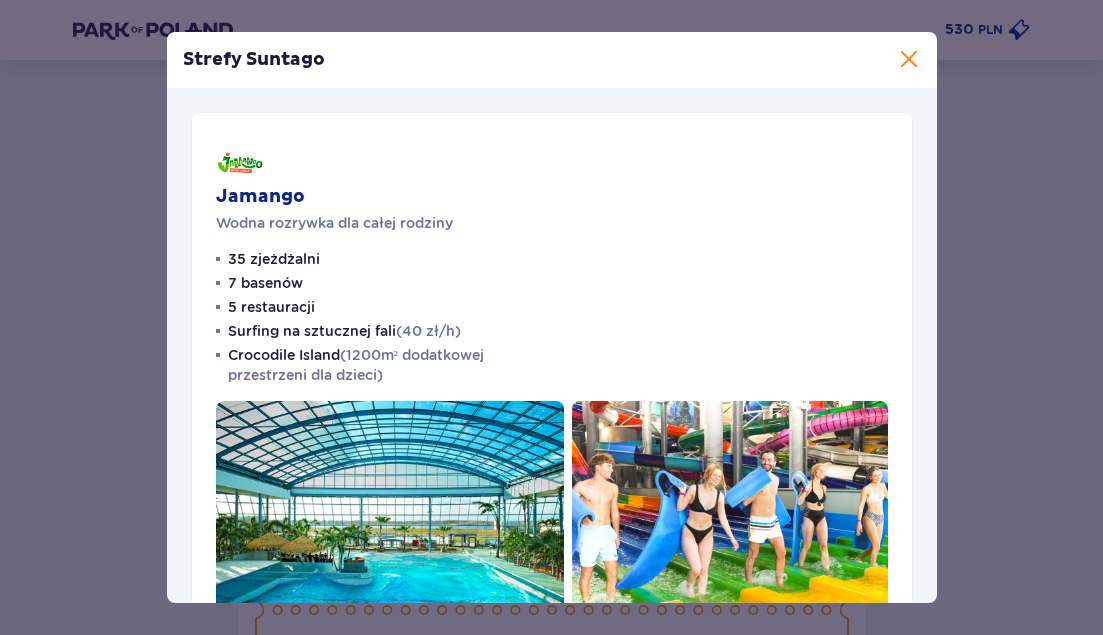 click at bounding box center [909, 60] 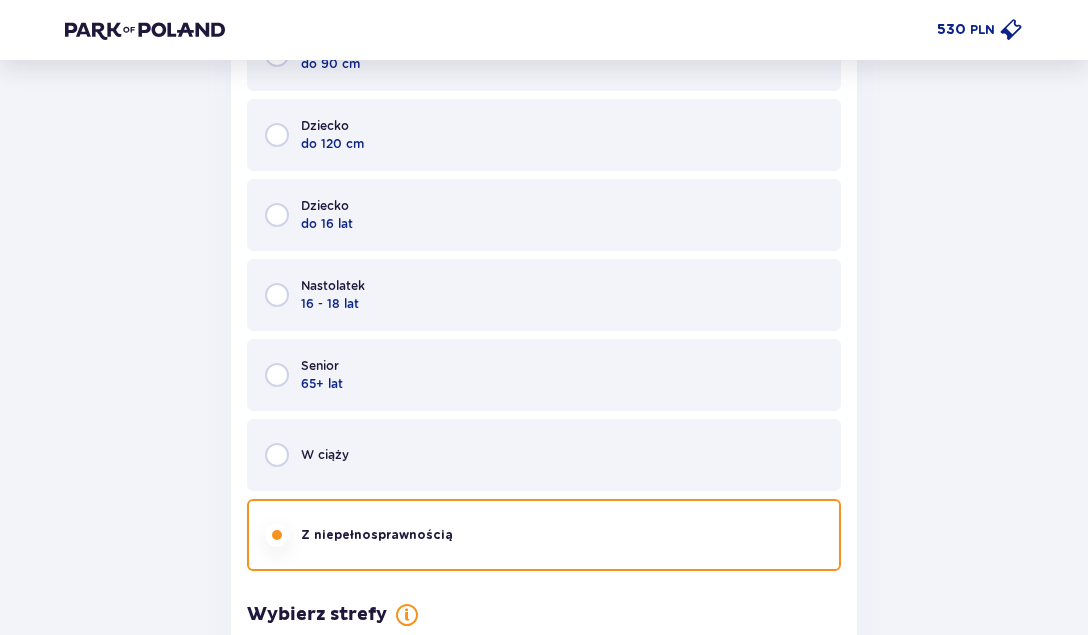 scroll, scrollTop: 5842, scrollLeft: 0, axis: vertical 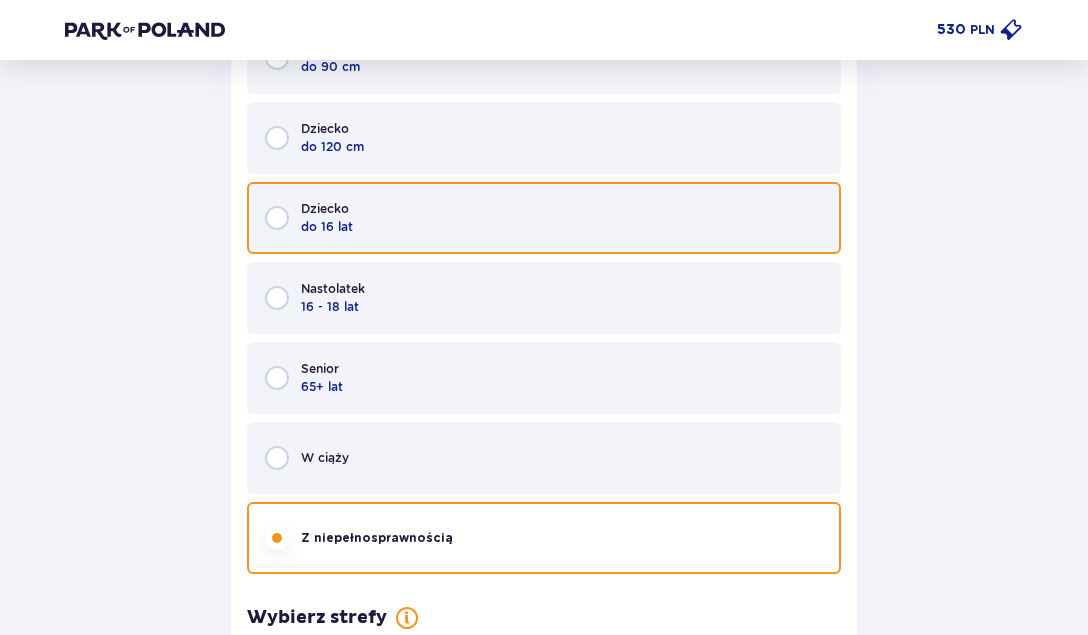 click at bounding box center [277, 218] 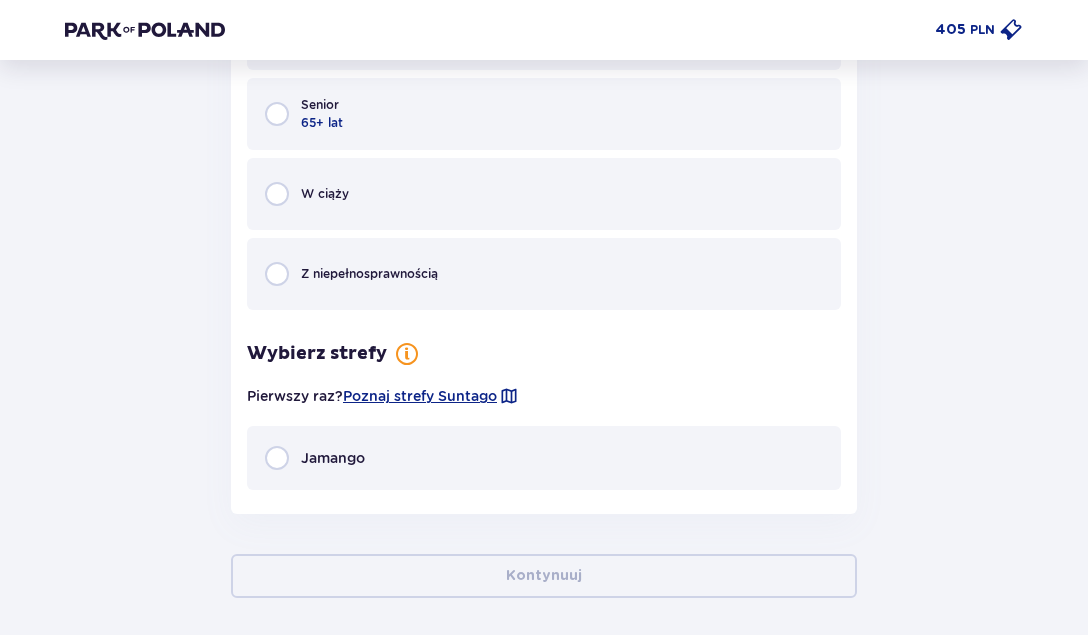 scroll, scrollTop: 6108, scrollLeft: 0, axis: vertical 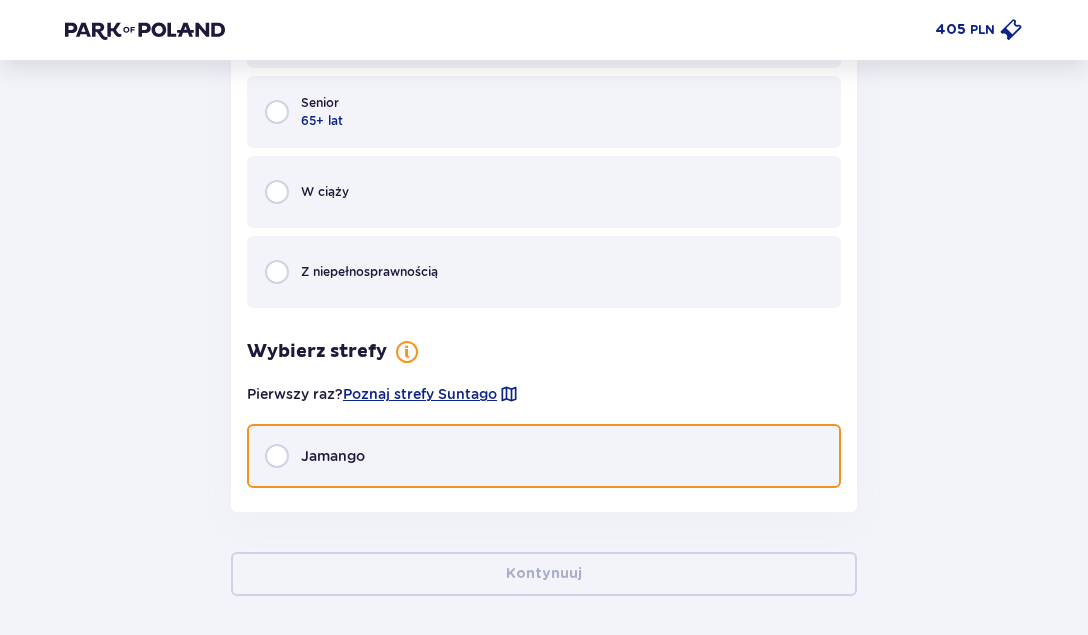 click at bounding box center [277, 456] 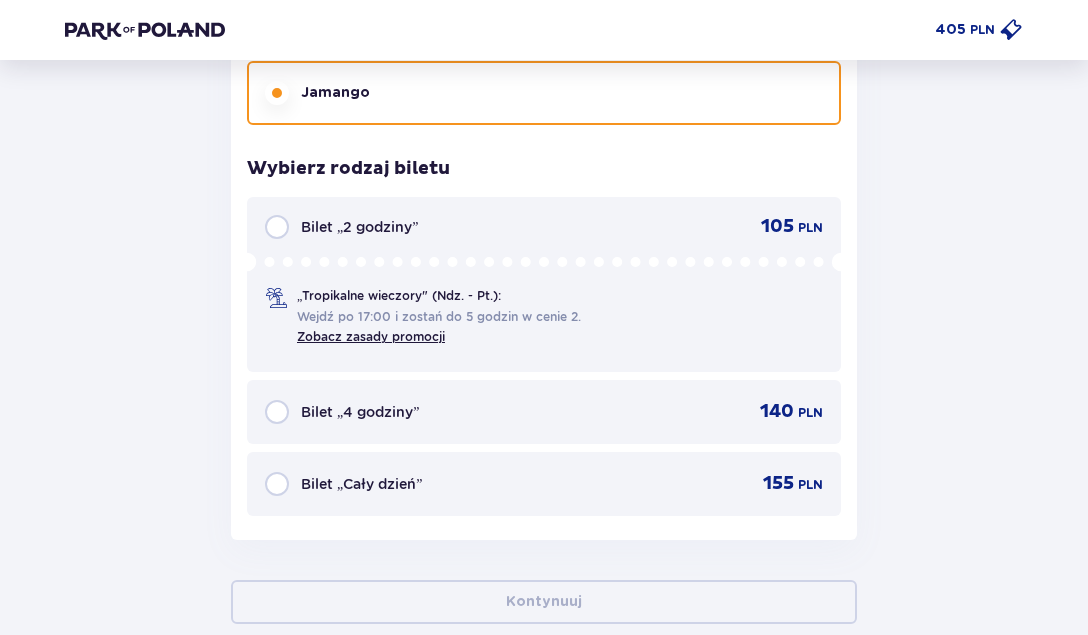 scroll, scrollTop: 6552, scrollLeft: 0, axis: vertical 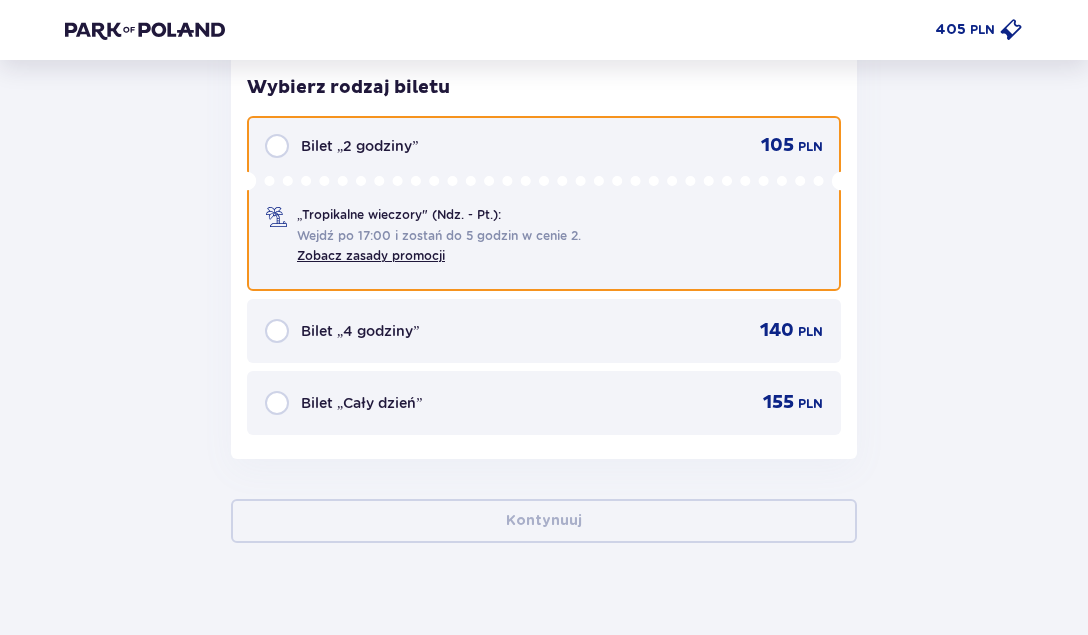 click at bounding box center [277, 146] 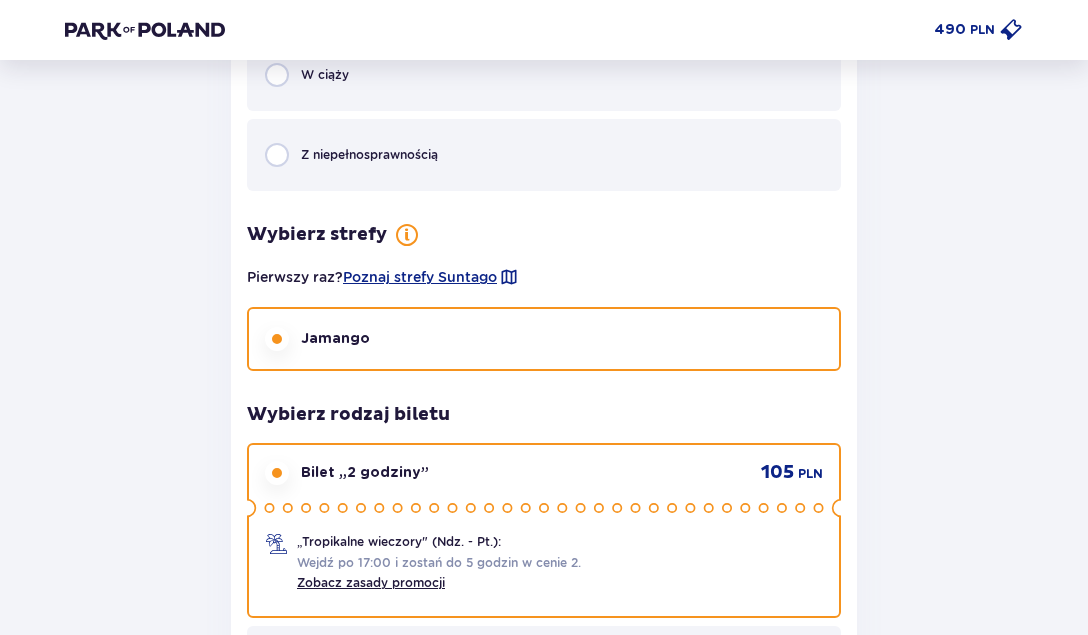 scroll, scrollTop: 6210, scrollLeft: 0, axis: vertical 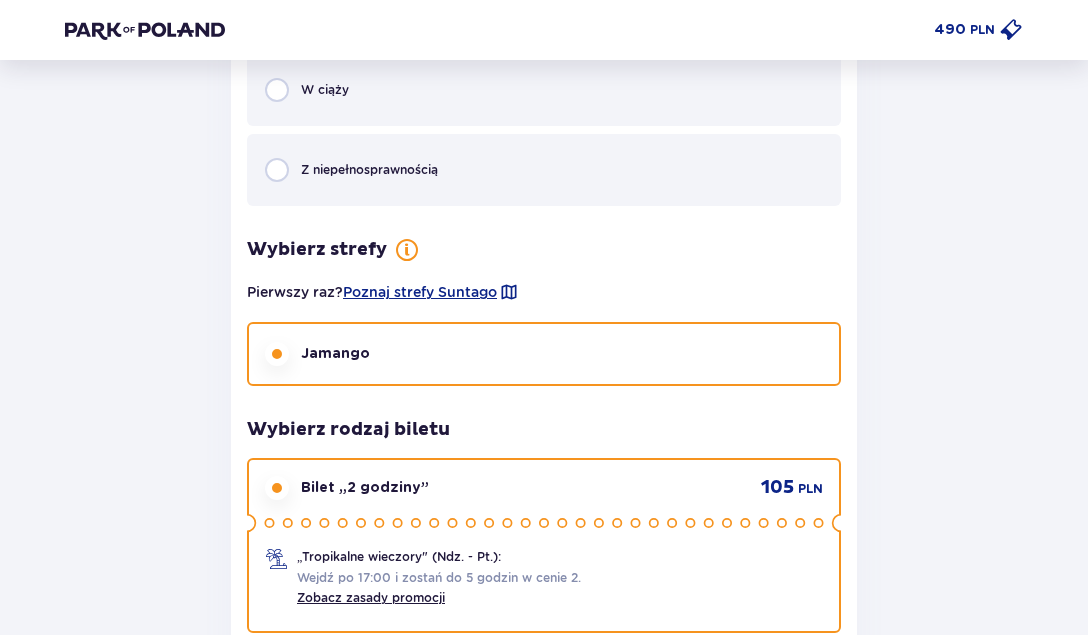 drag, startPoint x: 180, startPoint y: 237, endPoint x: 188, endPoint y: 263, distance: 27.202942 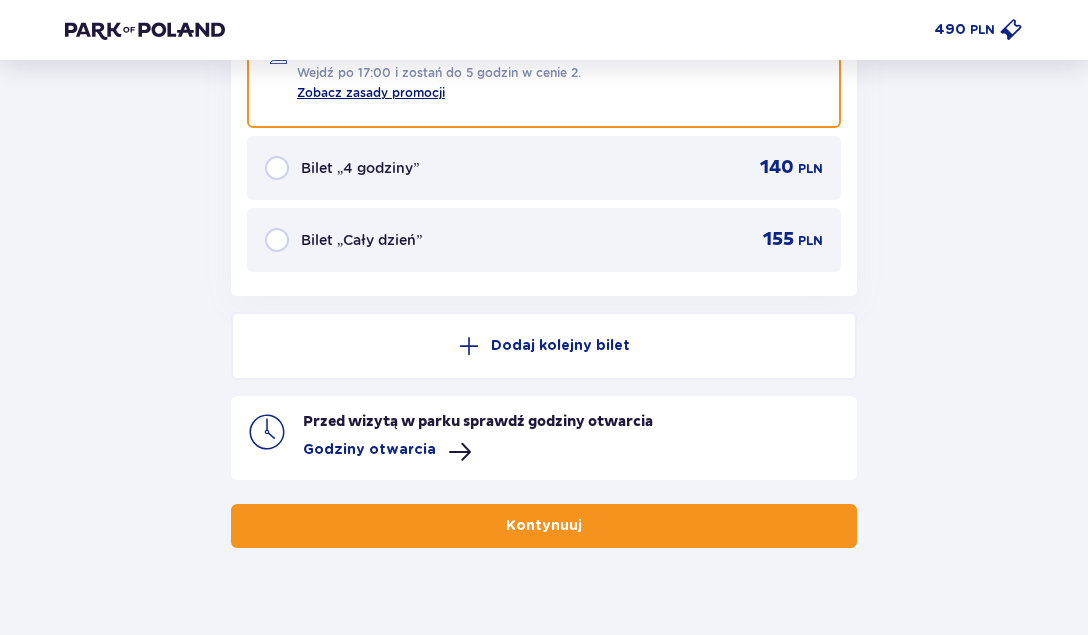 scroll, scrollTop: 6748, scrollLeft: 0, axis: vertical 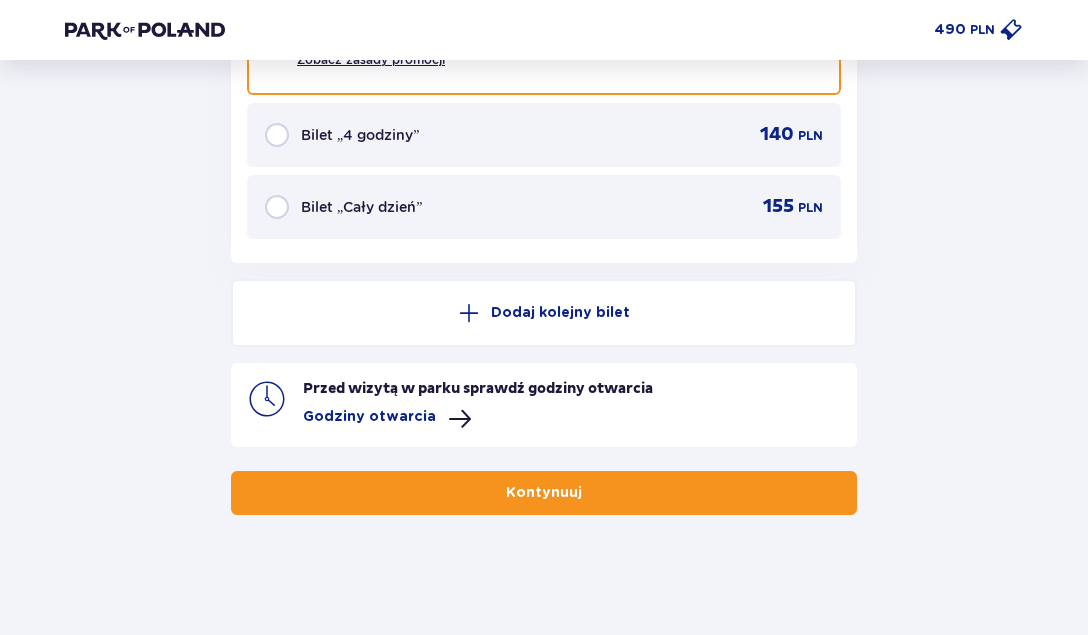 click on "Kontynuuj" at bounding box center (544, 493) 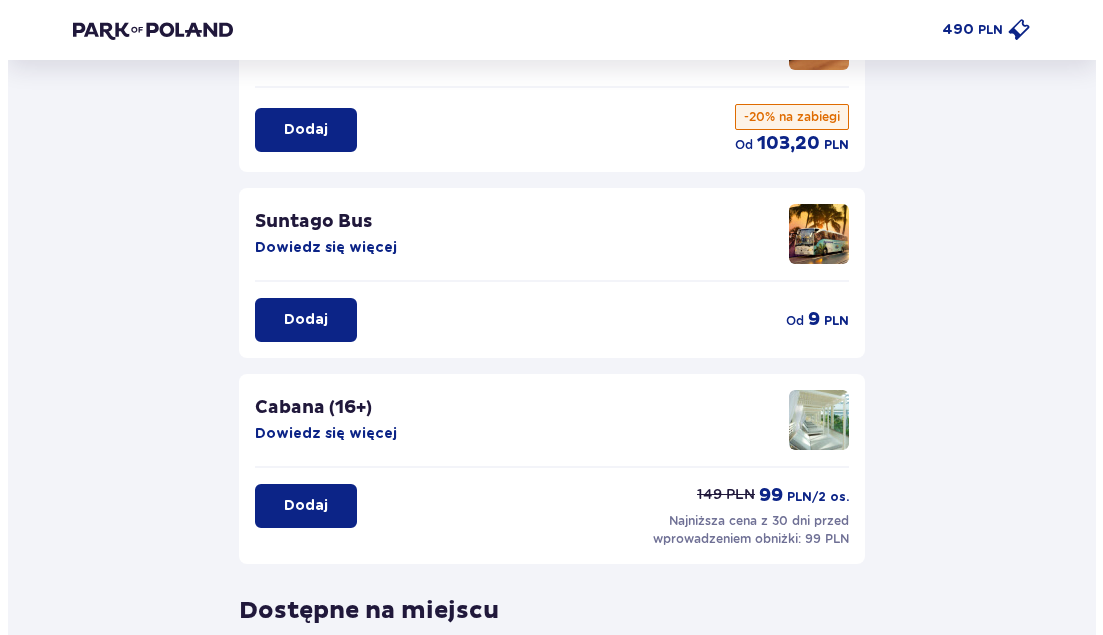 scroll, scrollTop: 211, scrollLeft: 0, axis: vertical 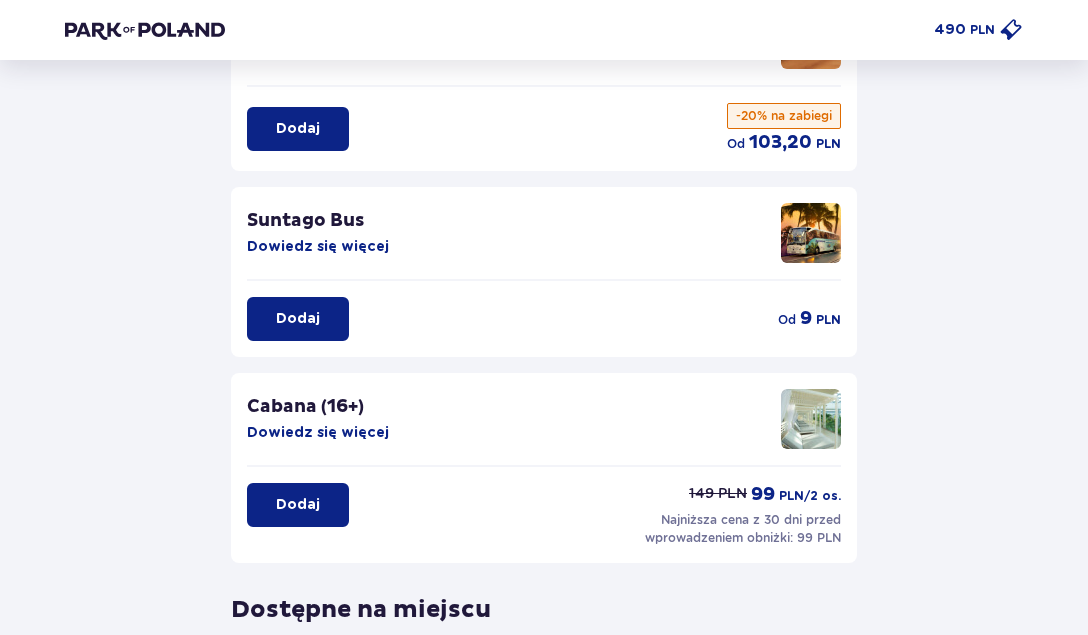 click on "Dowiedz się więcej" at bounding box center (318, 247) 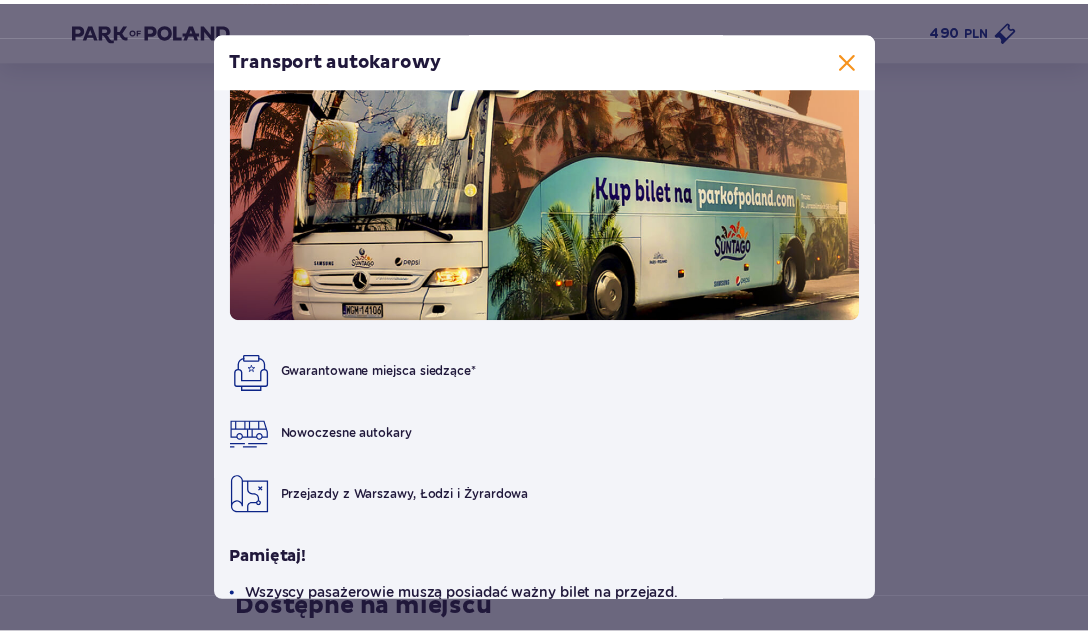 scroll, scrollTop: 0, scrollLeft: 0, axis: both 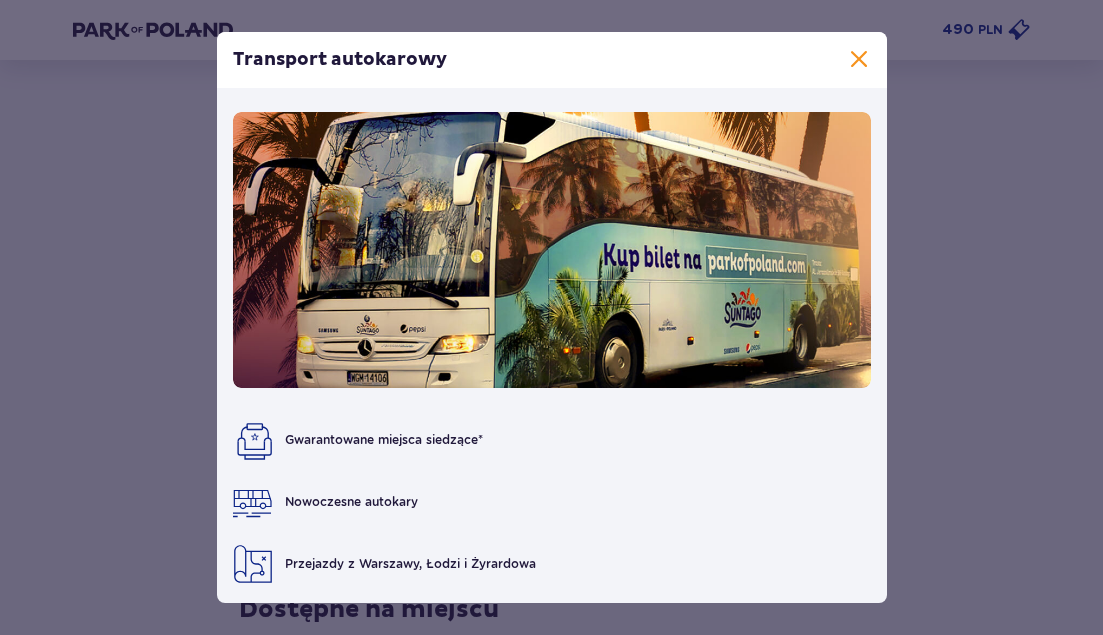 click at bounding box center (859, 60) 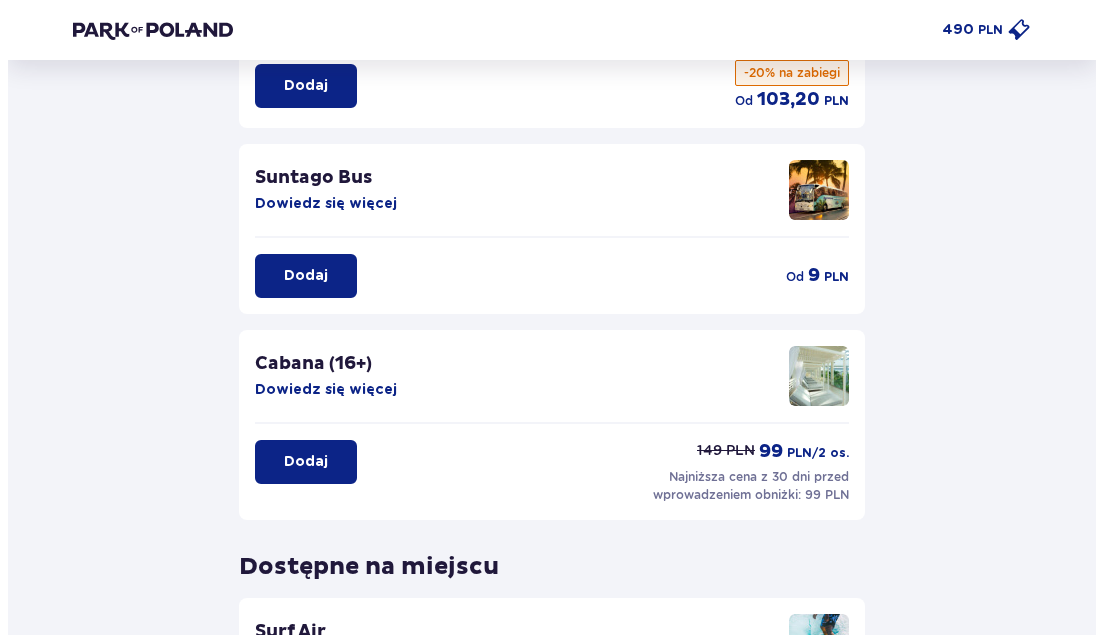 scroll, scrollTop: 258, scrollLeft: 0, axis: vertical 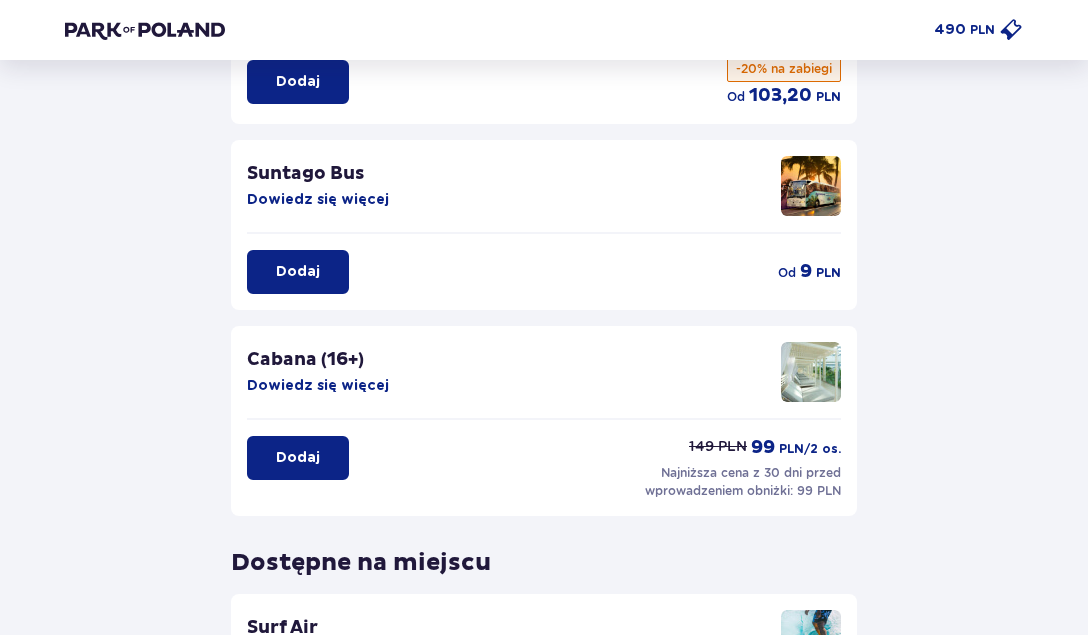 click on "Dowiedz się więcej" at bounding box center (318, 386) 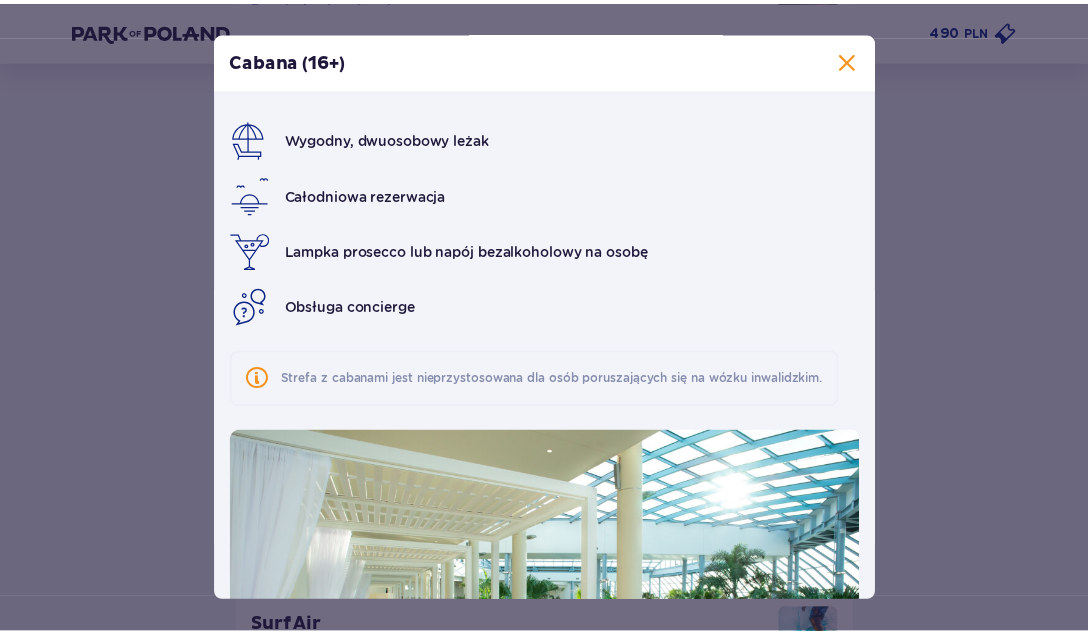 scroll, scrollTop: 0, scrollLeft: 0, axis: both 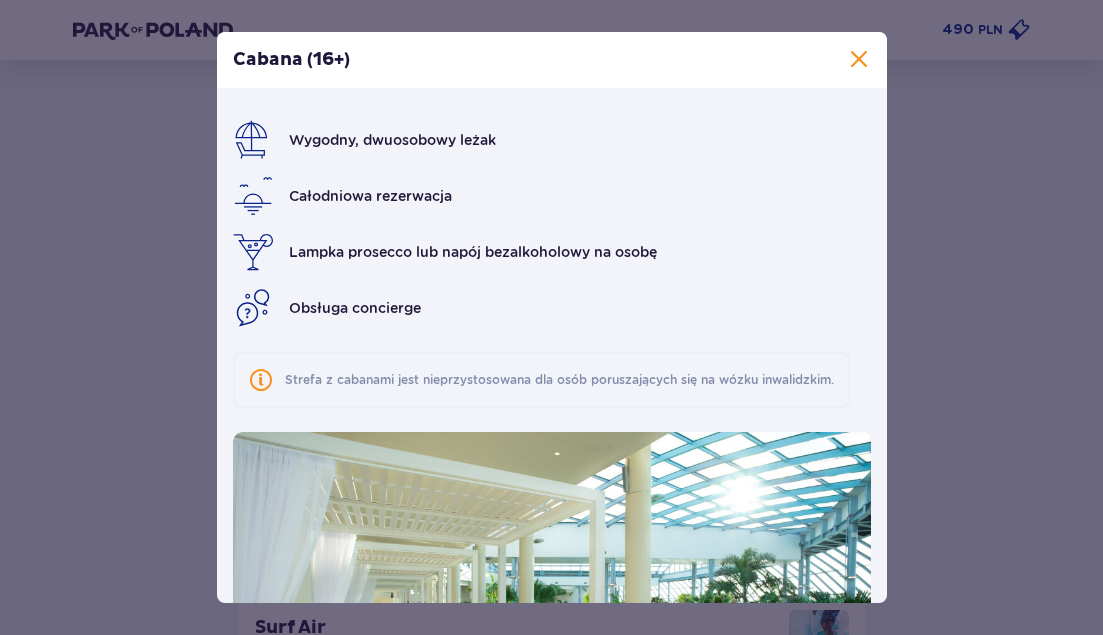 click at bounding box center (859, 60) 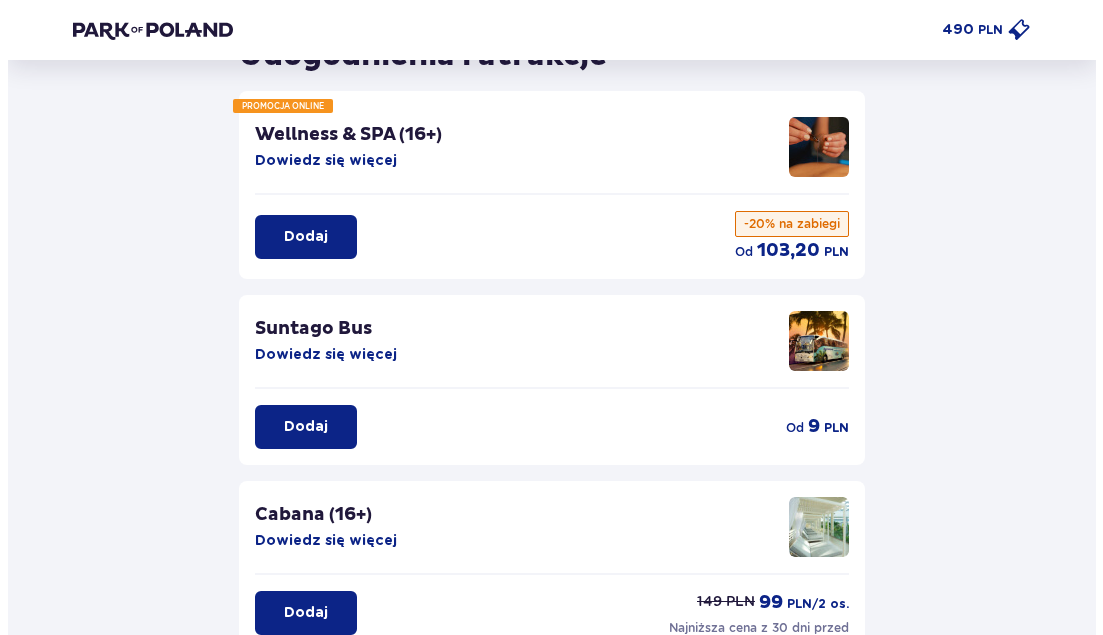 scroll, scrollTop: 99, scrollLeft: 0, axis: vertical 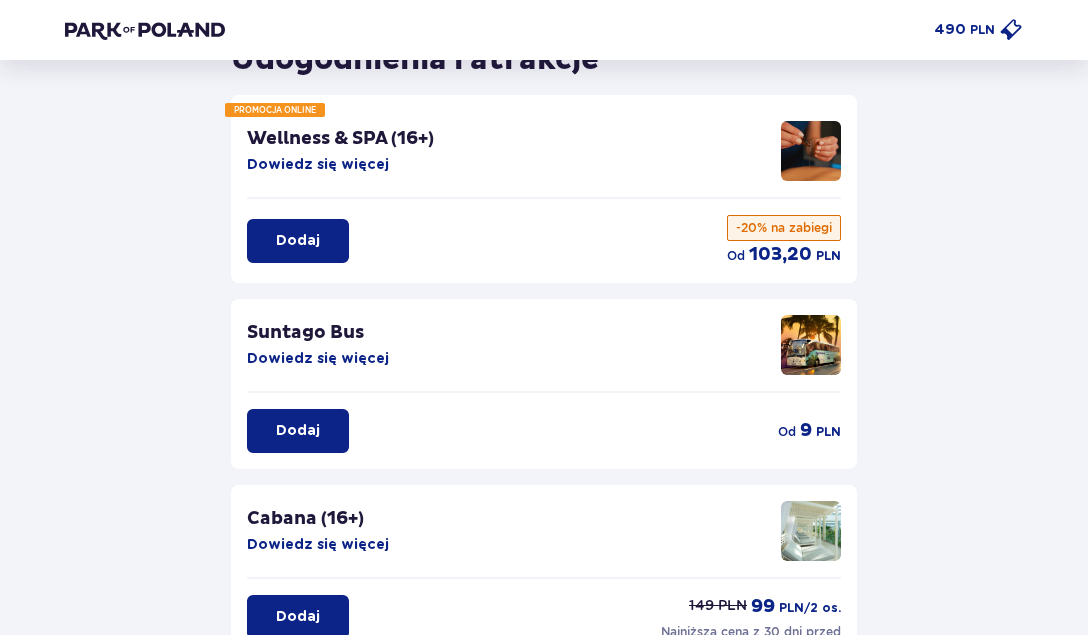 click on "Dowiedz się więcej" at bounding box center [318, 165] 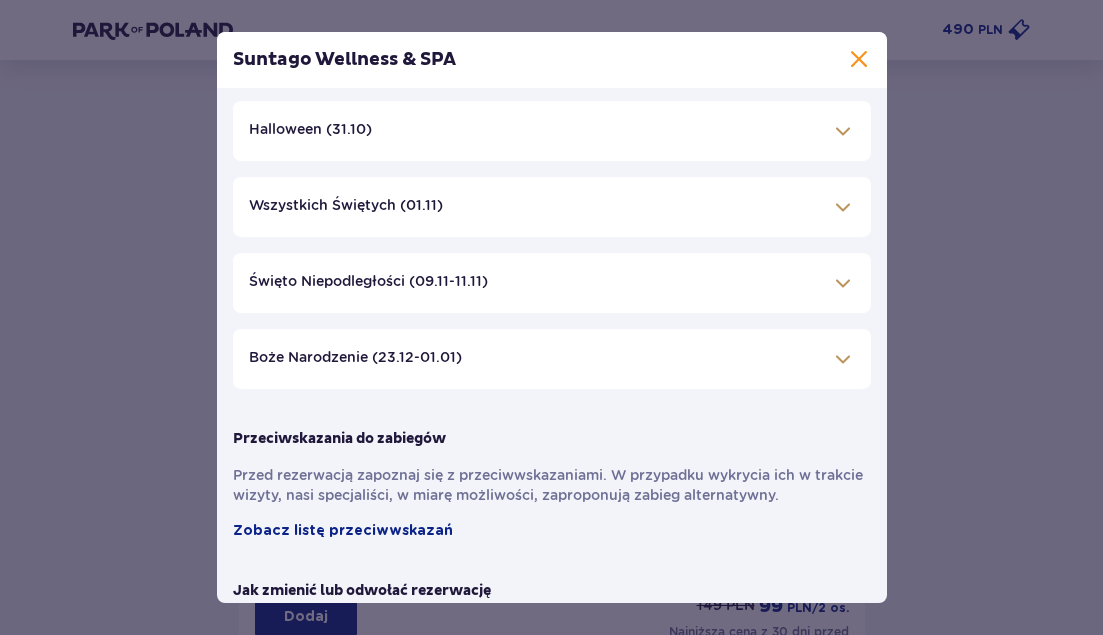 scroll, scrollTop: 527, scrollLeft: 0, axis: vertical 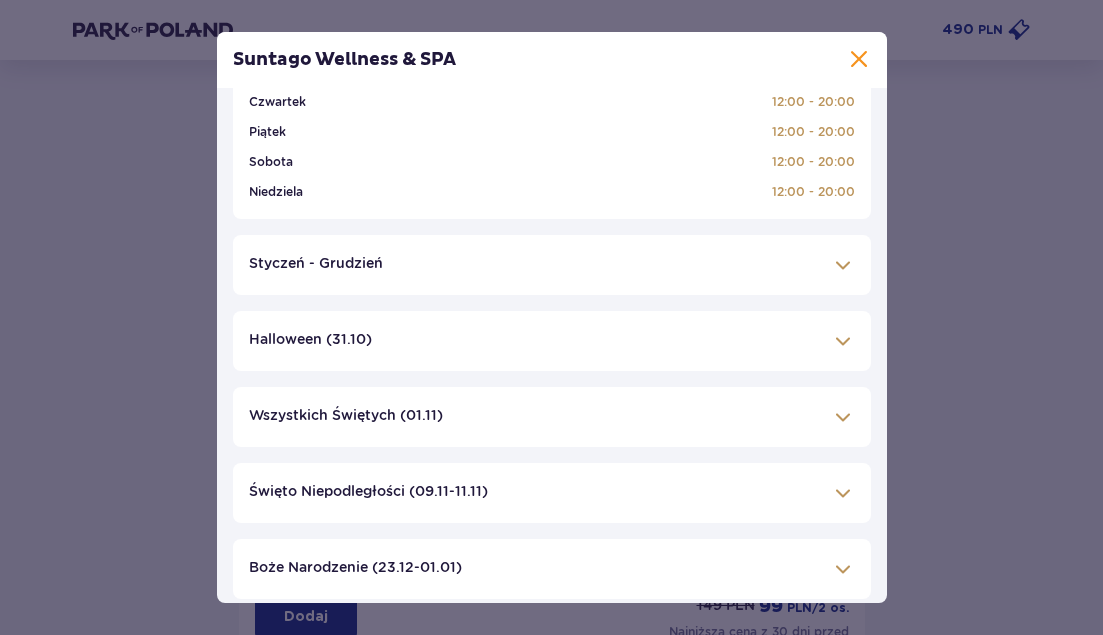 click on "Wakacje (28.06-31.08)" at bounding box center [552, -21] 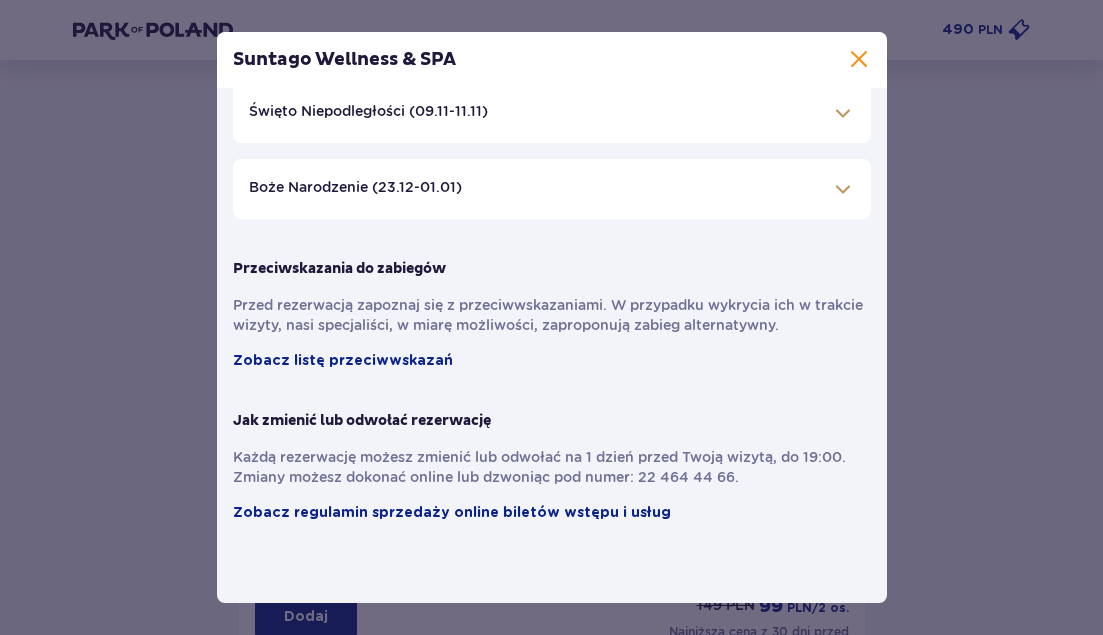 scroll, scrollTop: 975, scrollLeft: 0, axis: vertical 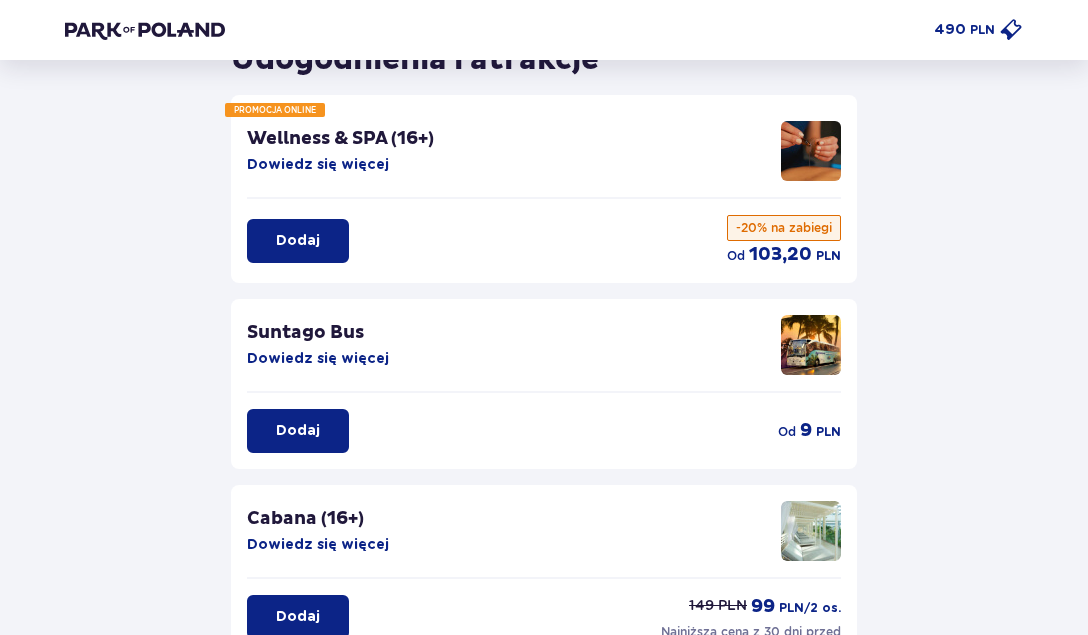 click on "Dowiedz się więcej" at bounding box center (318, 165) 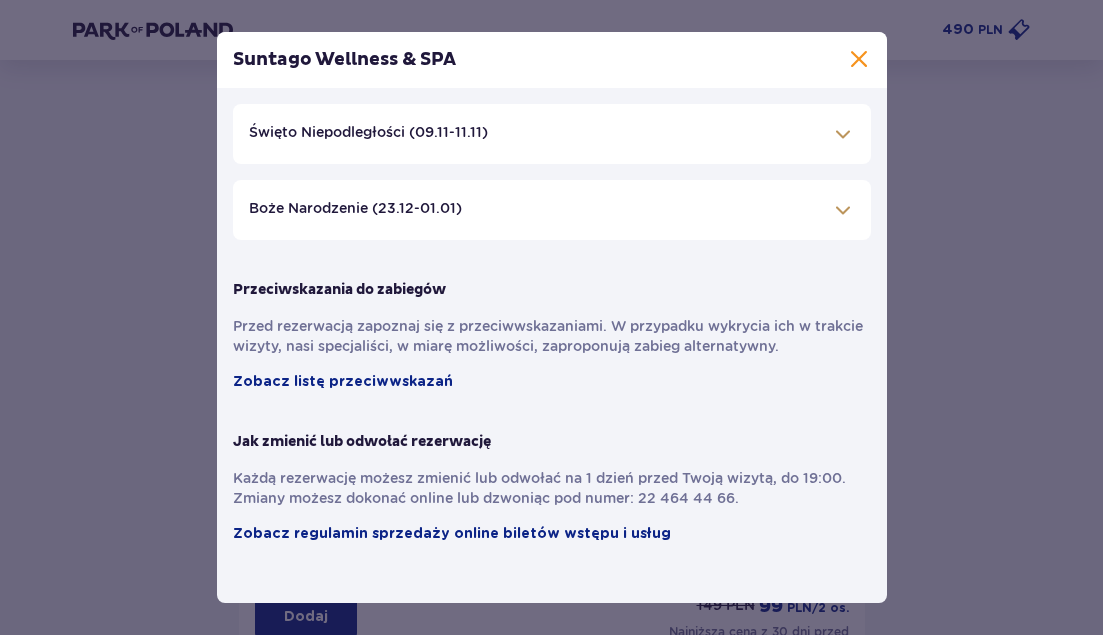 scroll, scrollTop: 975, scrollLeft: 0, axis: vertical 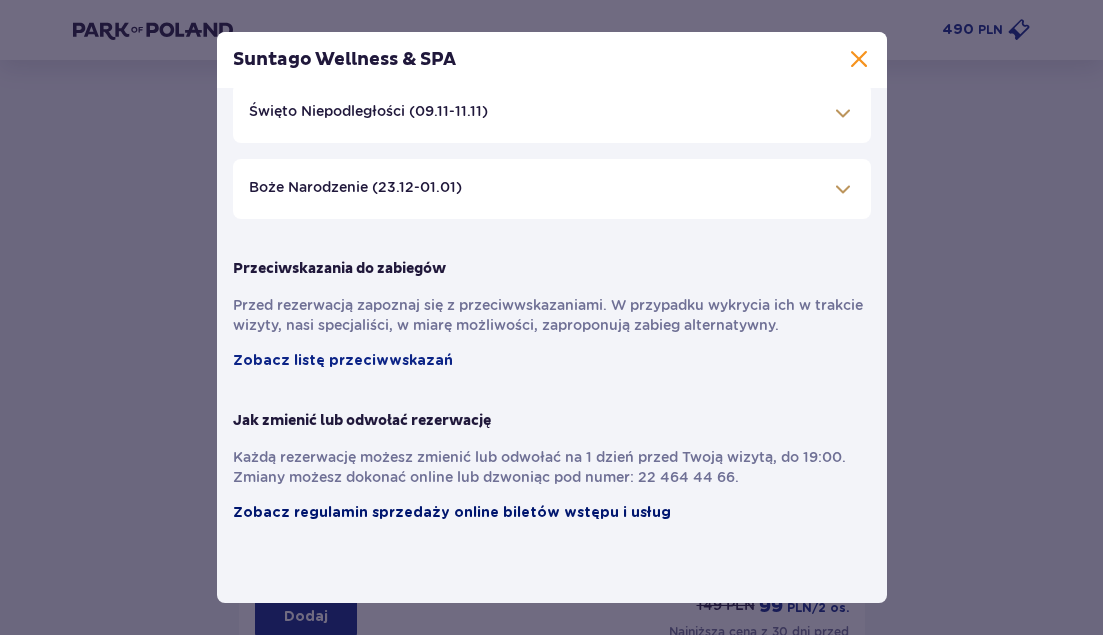 click on "Zobacz regulamin sprzedaży online biletów wstępu i usług" at bounding box center (452, 513) 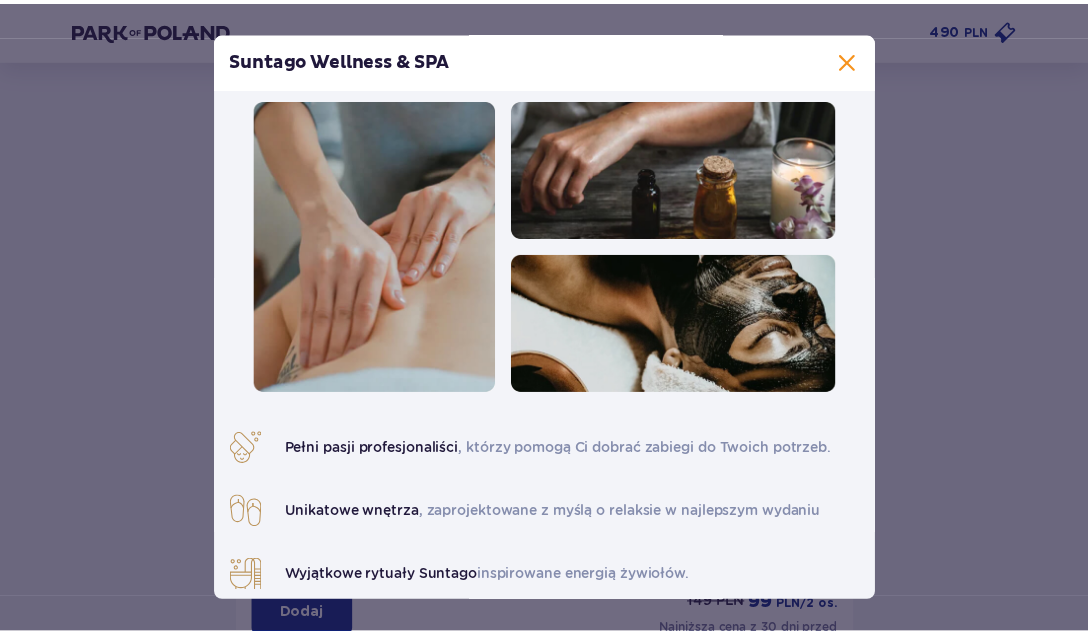 scroll, scrollTop: 0, scrollLeft: 0, axis: both 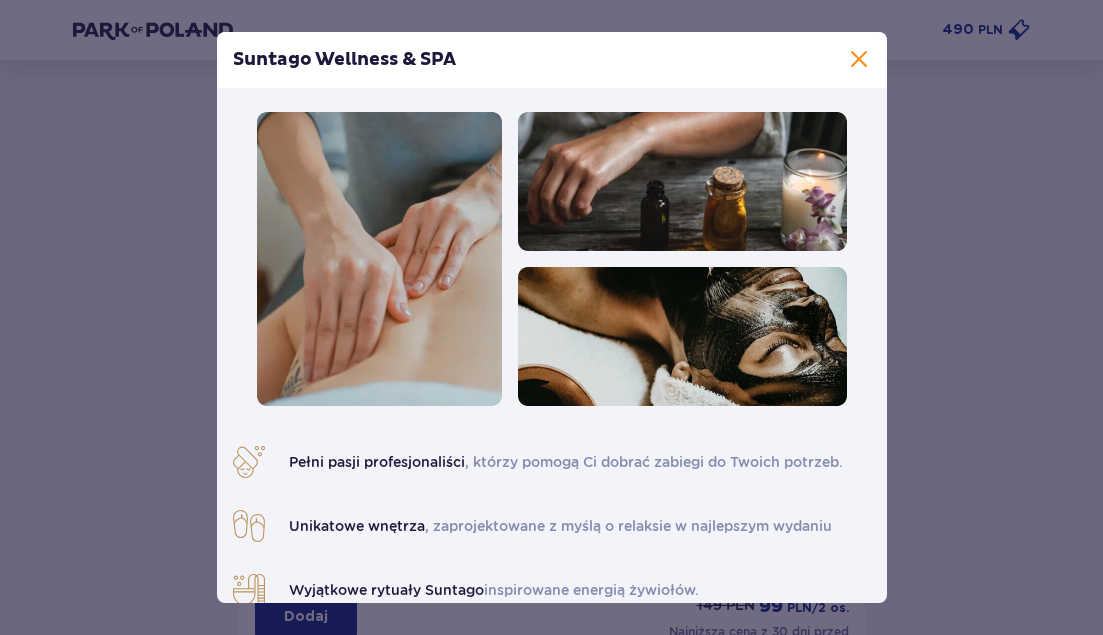 click at bounding box center [859, 60] 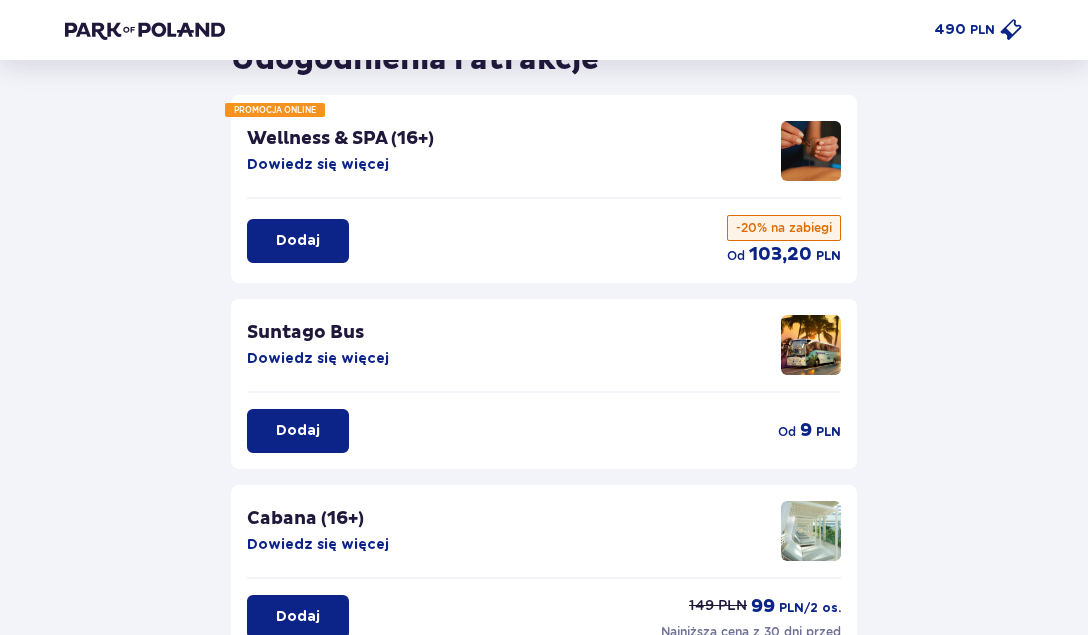 click on "Dodaj" at bounding box center [298, 241] 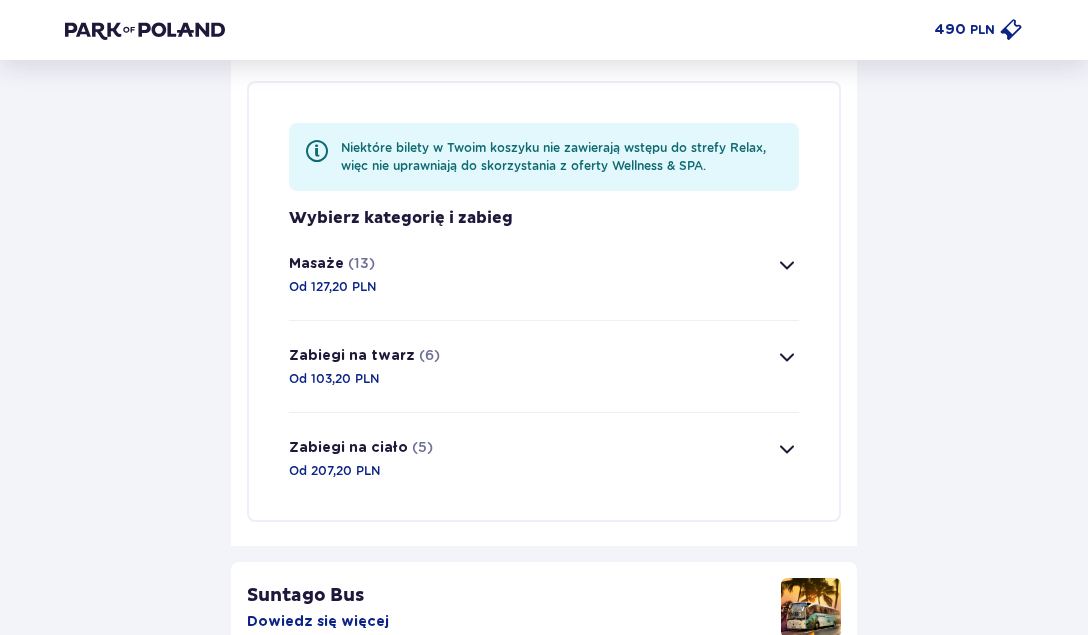 scroll, scrollTop: 346, scrollLeft: 0, axis: vertical 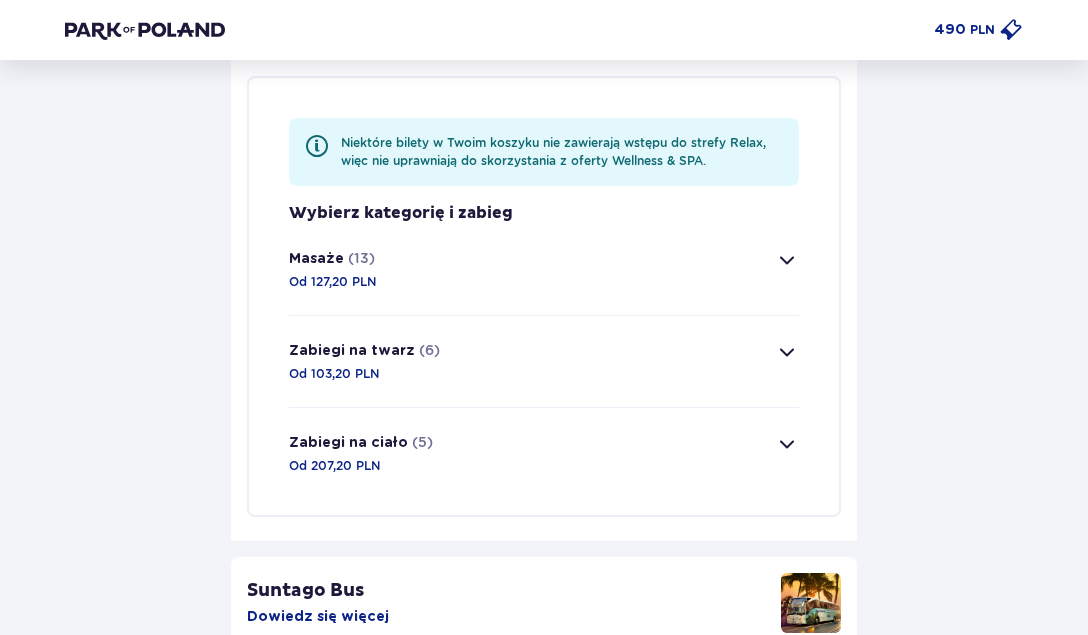 click at bounding box center [787, 260] 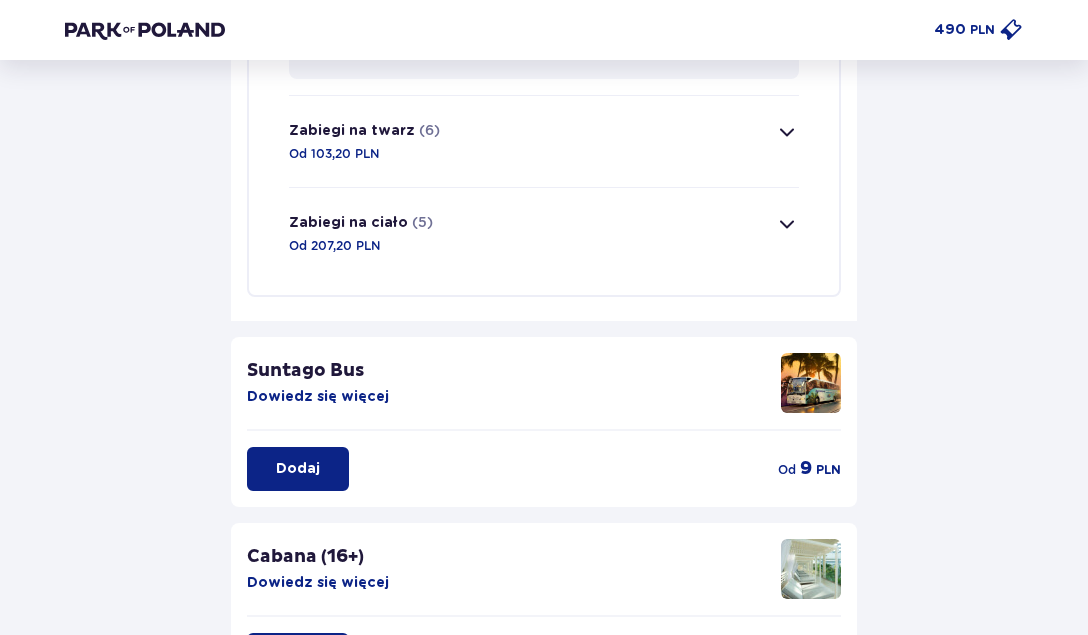 scroll, scrollTop: 3070, scrollLeft: 0, axis: vertical 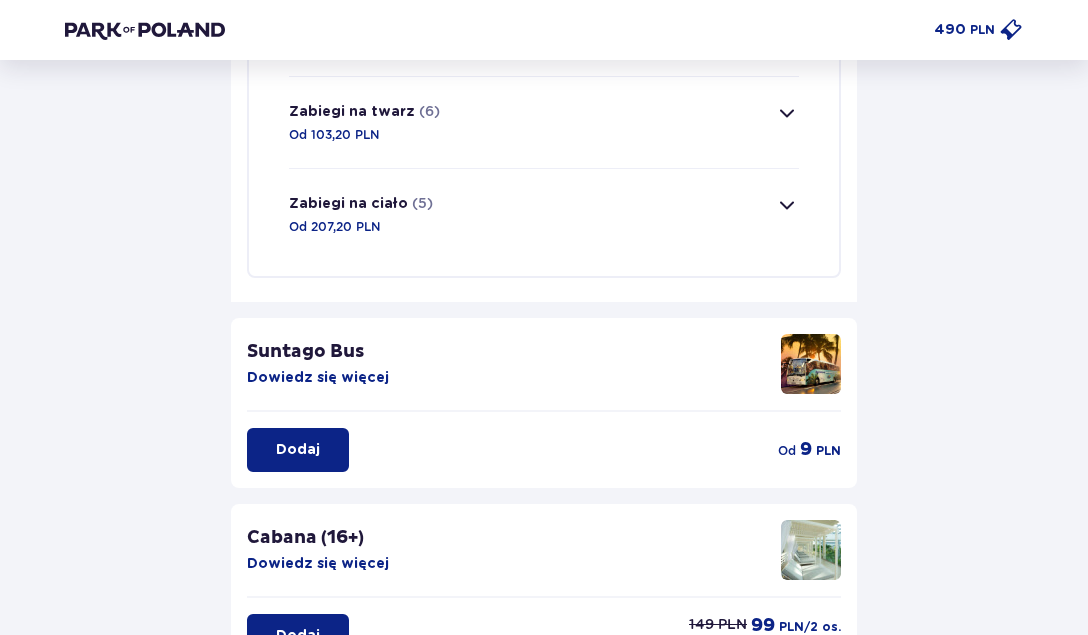 click at bounding box center (787, 205) 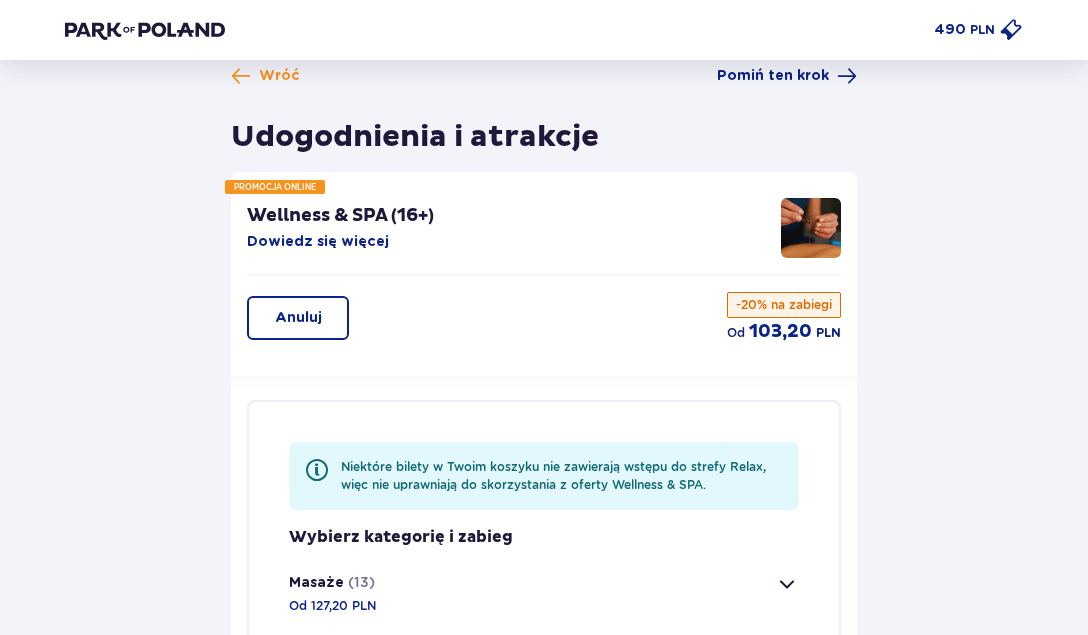 scroll, scrollTop: 28, scrollLeft: 0, axis: vertical 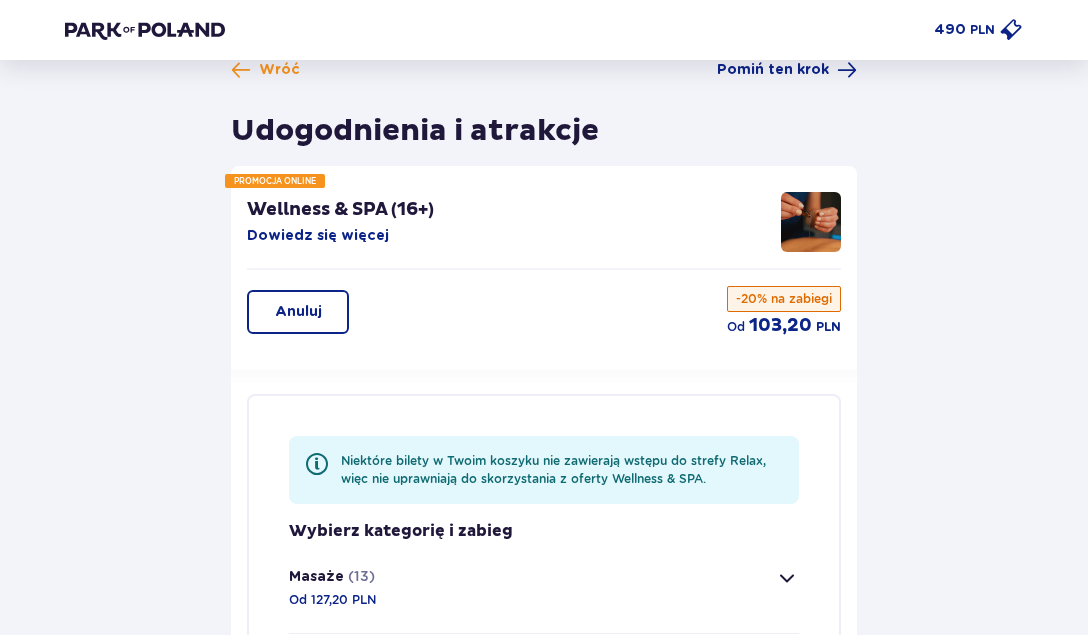 click on "Anuluj" at bounding box center (298, 312) 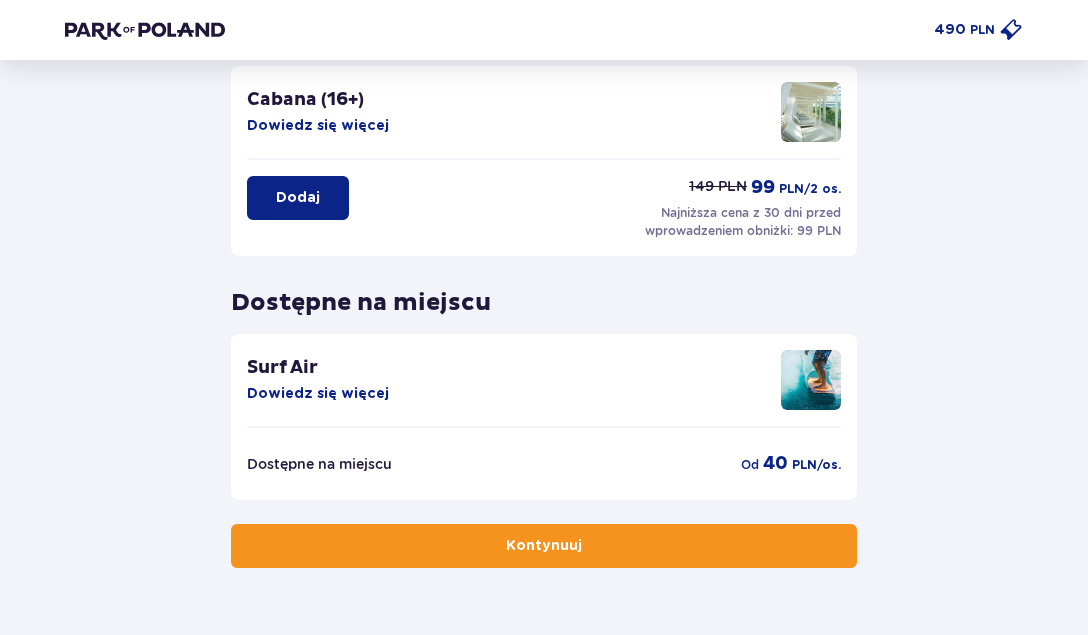 scroll, scrollTop: 571, scrollLeft: 0, axis: vertical 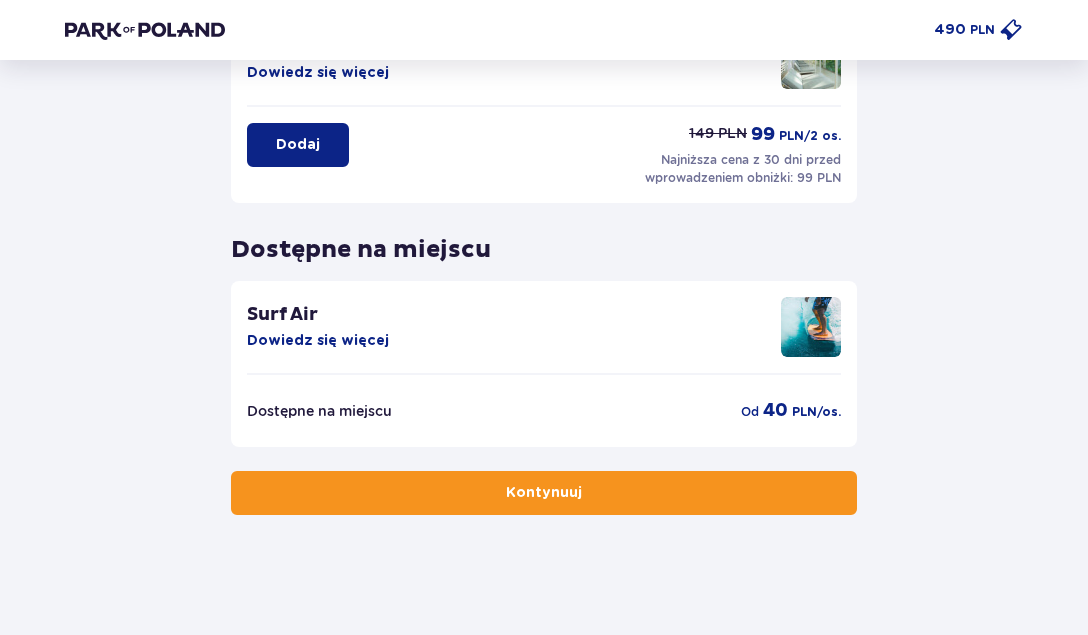 click on "Kontynuuj" at bounding box center [544, 493] 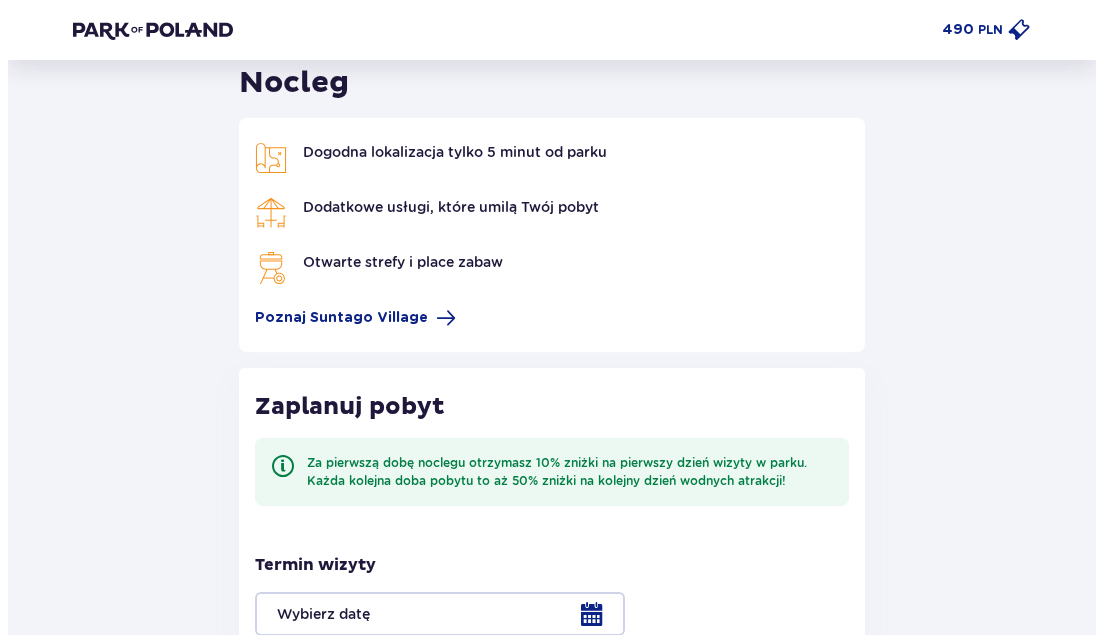 scroll, scrollTop: 72, scrollLeft: 0, axis: vertical 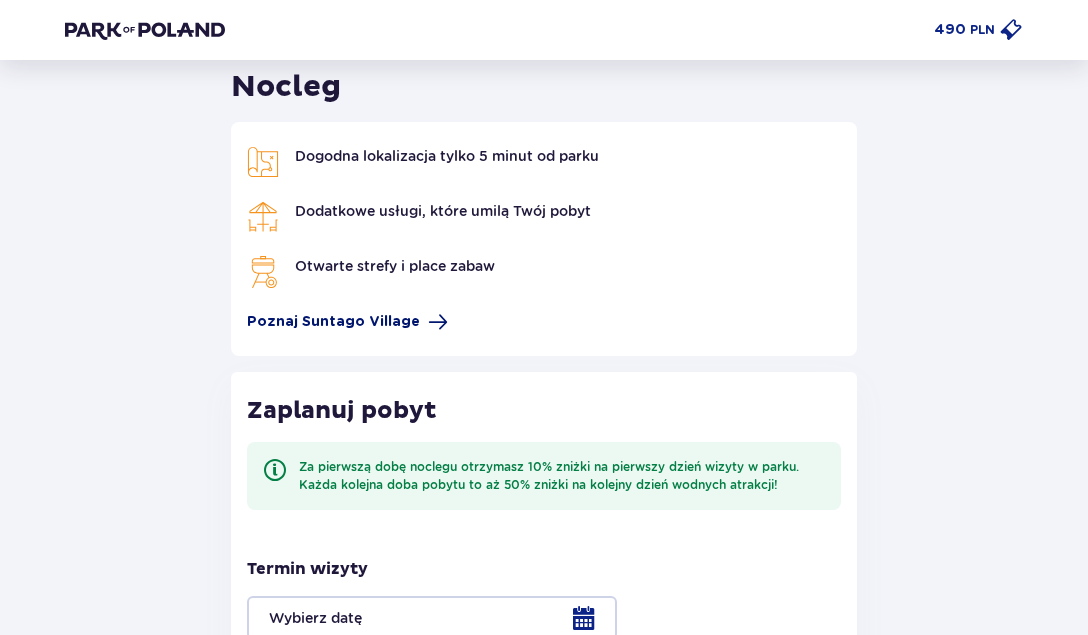 click on "Poznaj Suntago Village" at bounding box center [333, 322] 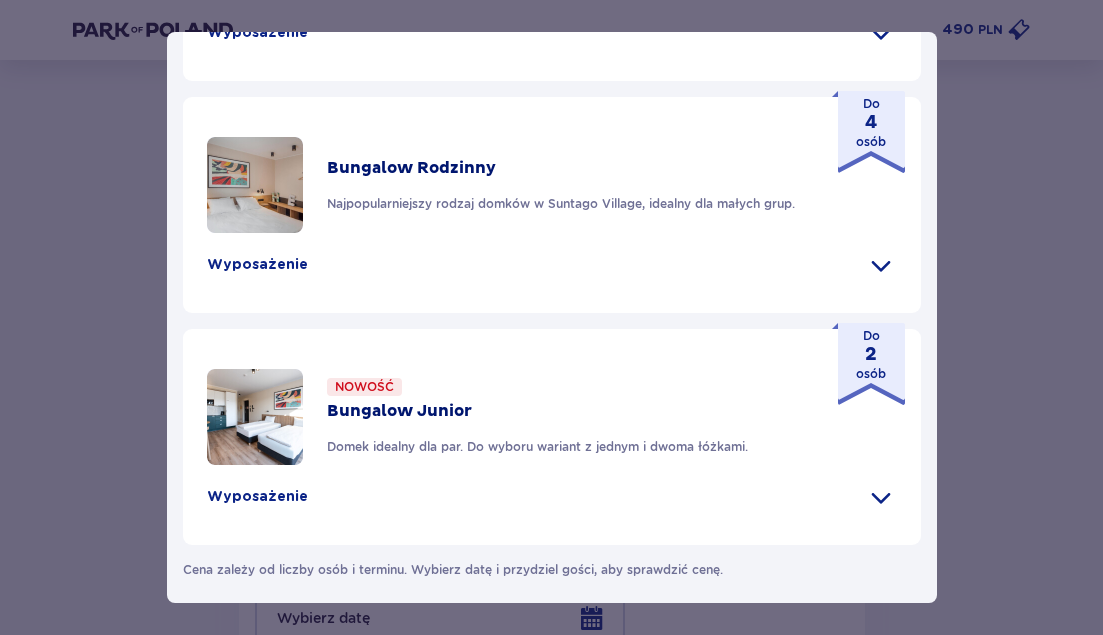 scroll, scrollTop: 1186, scrollLeft: 0, axis: vertical 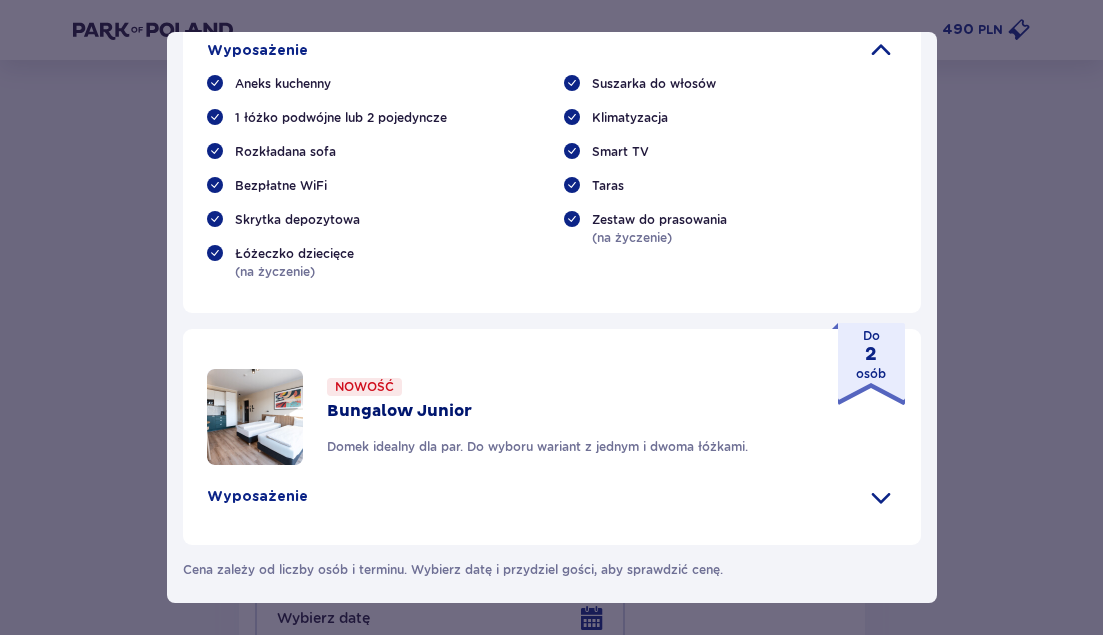 click on "Bungalow Rodzinny Najpopularniejszy rodzaj domków w Suntago Village, idealny dla małych grup." at bounding box center [600, -29] 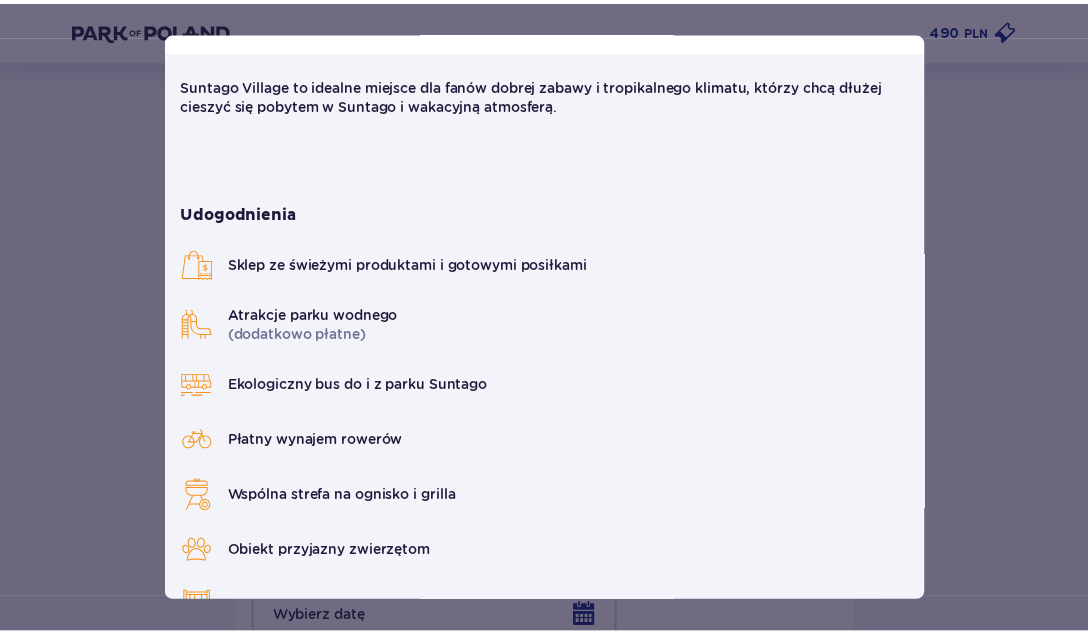 scroll, scrollTop: 10, scrollLeft: 0, axis: vertical 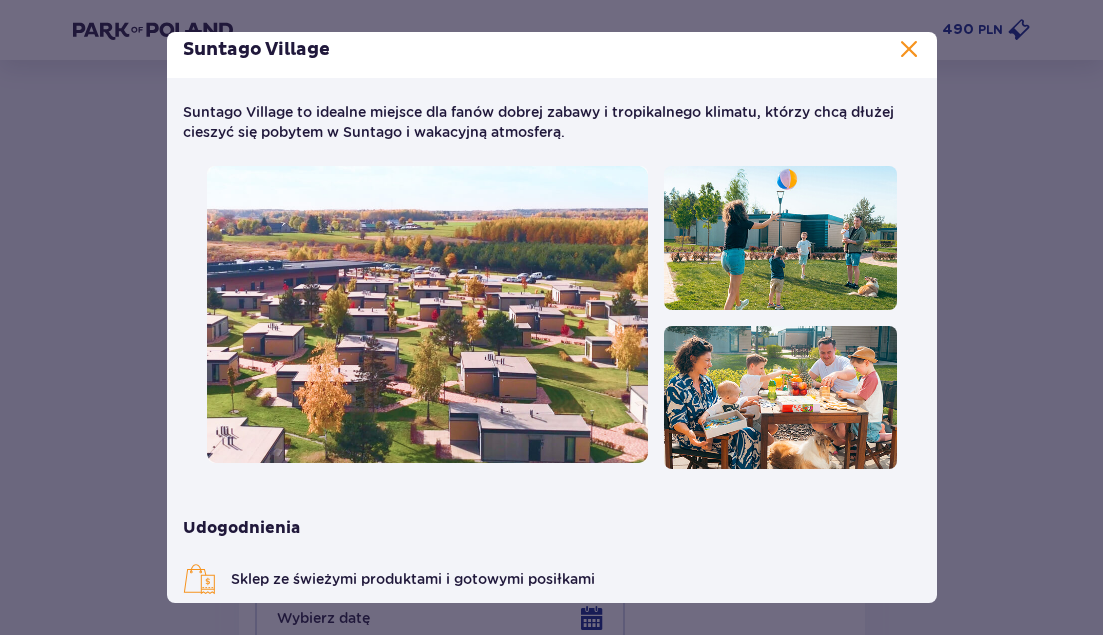 click at bounding box center (909, 50) 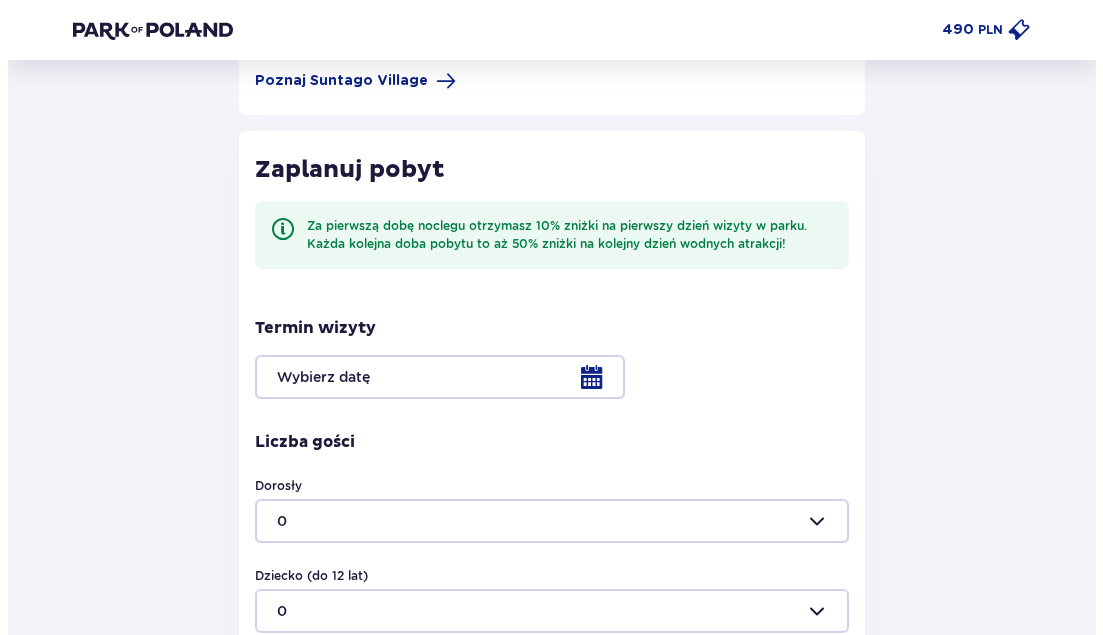 scroll, scrollTop: 316, scrollLeft: 0, axis: vertical 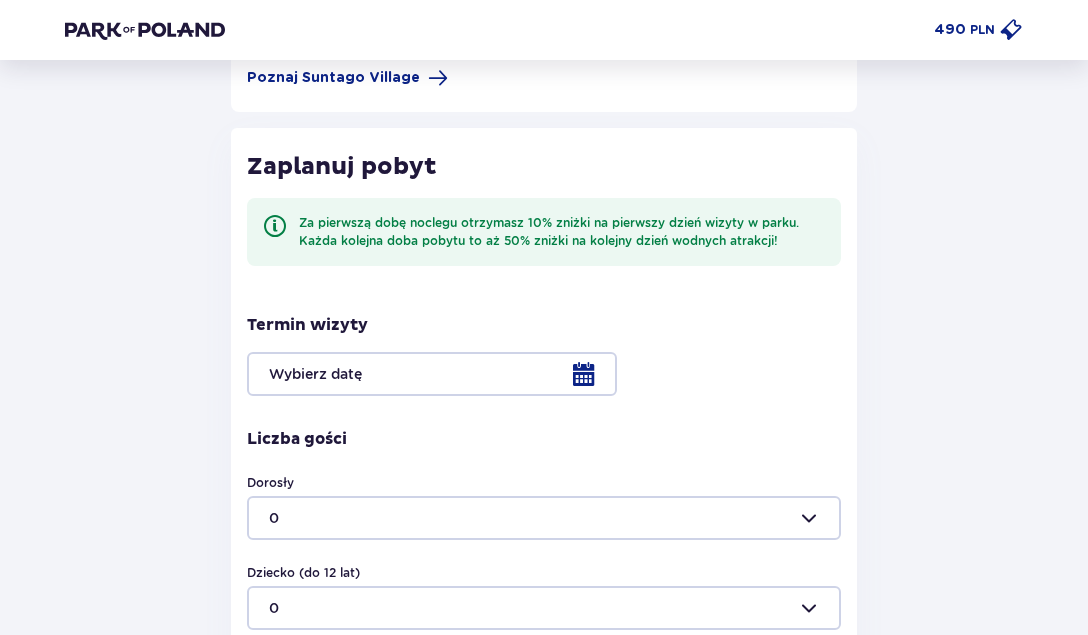 click at bounding box center [544, 374] 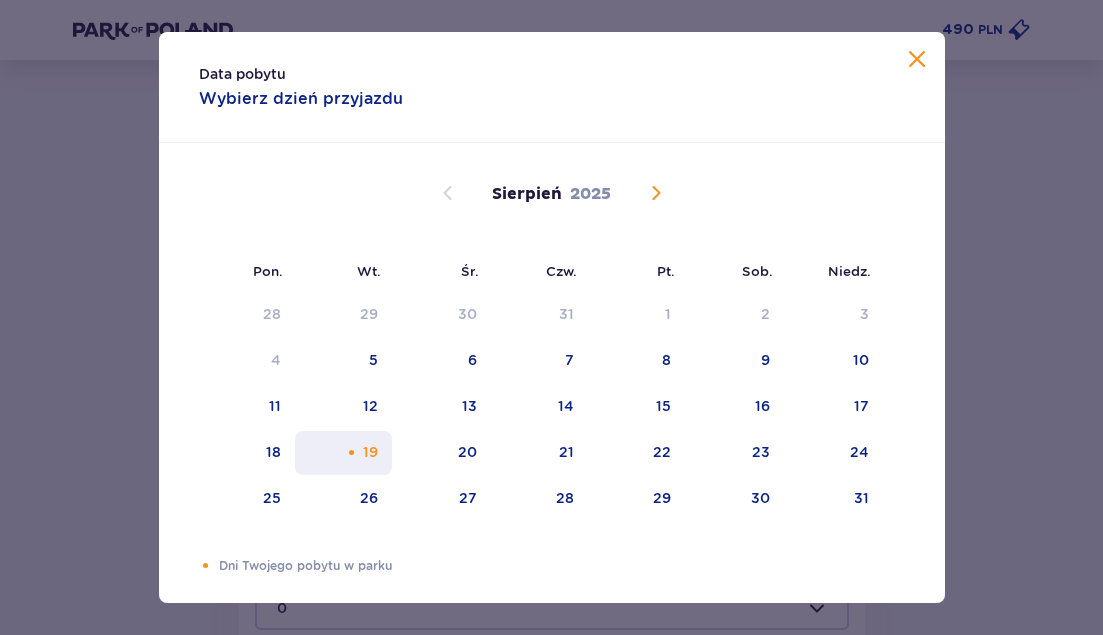 click on "19" at bounding box center [370, 452] 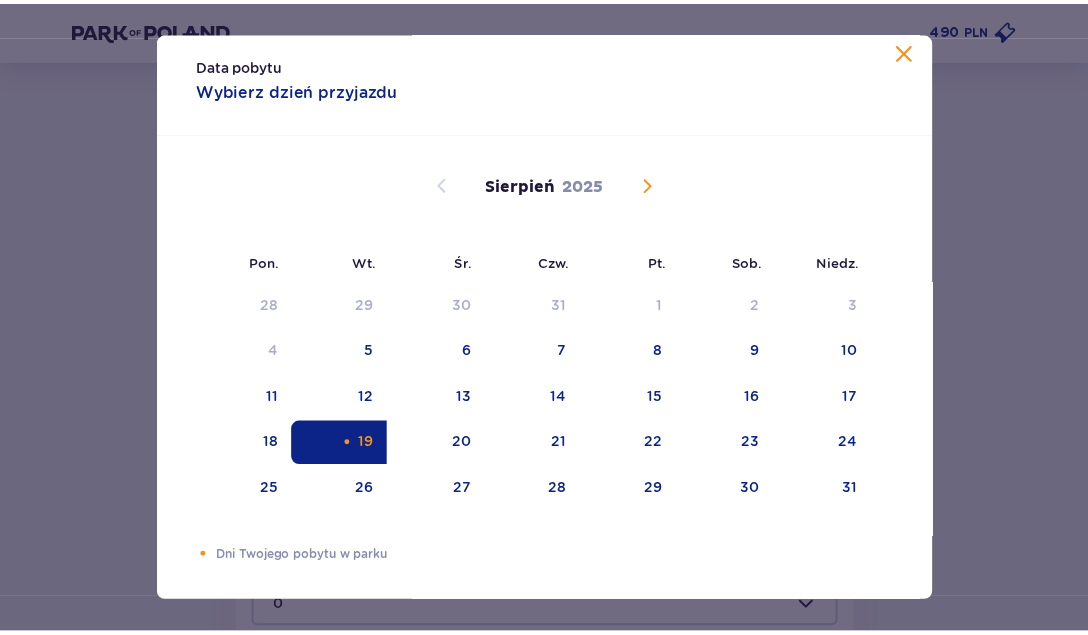 scroll, scrollTop: 12, scrollLeft: 0, axis: vertical 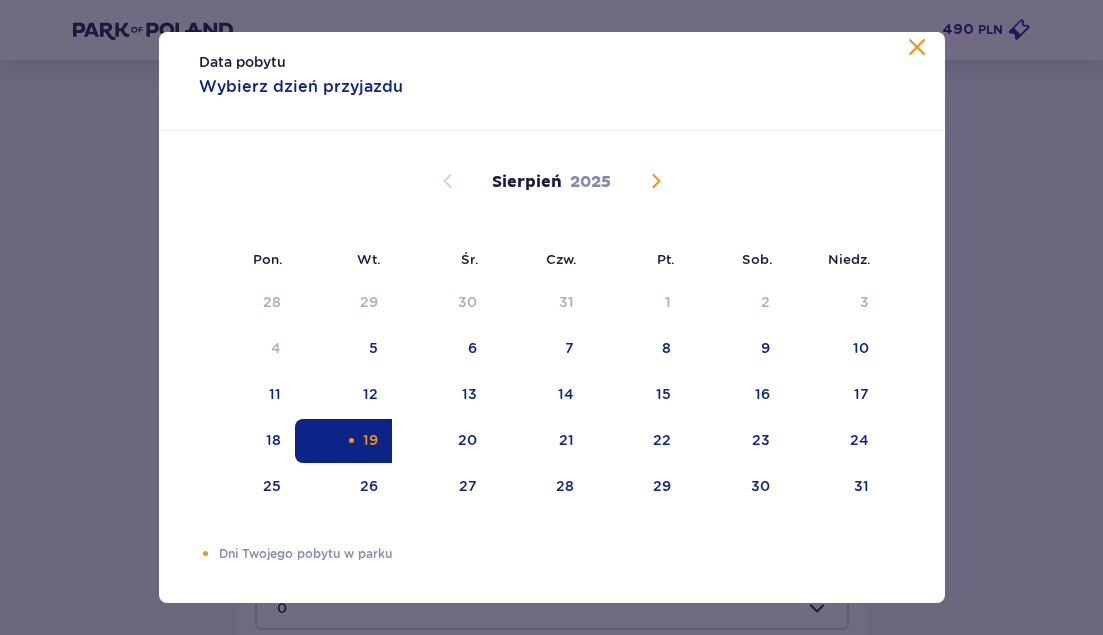 click at bounding box center [917, 48] 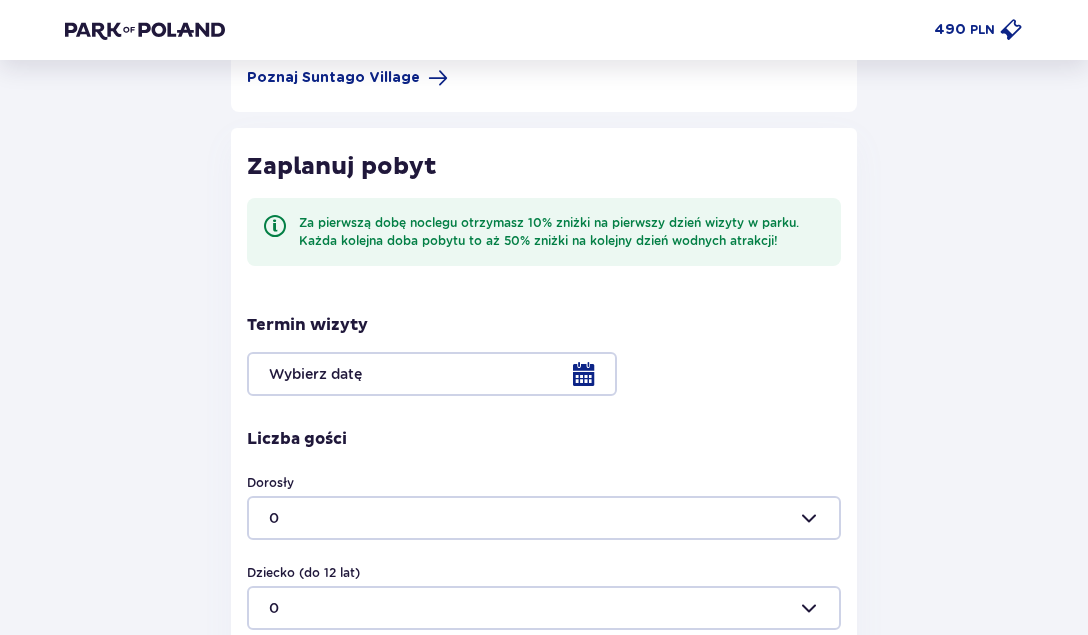 click at bounding box center [544, 374] 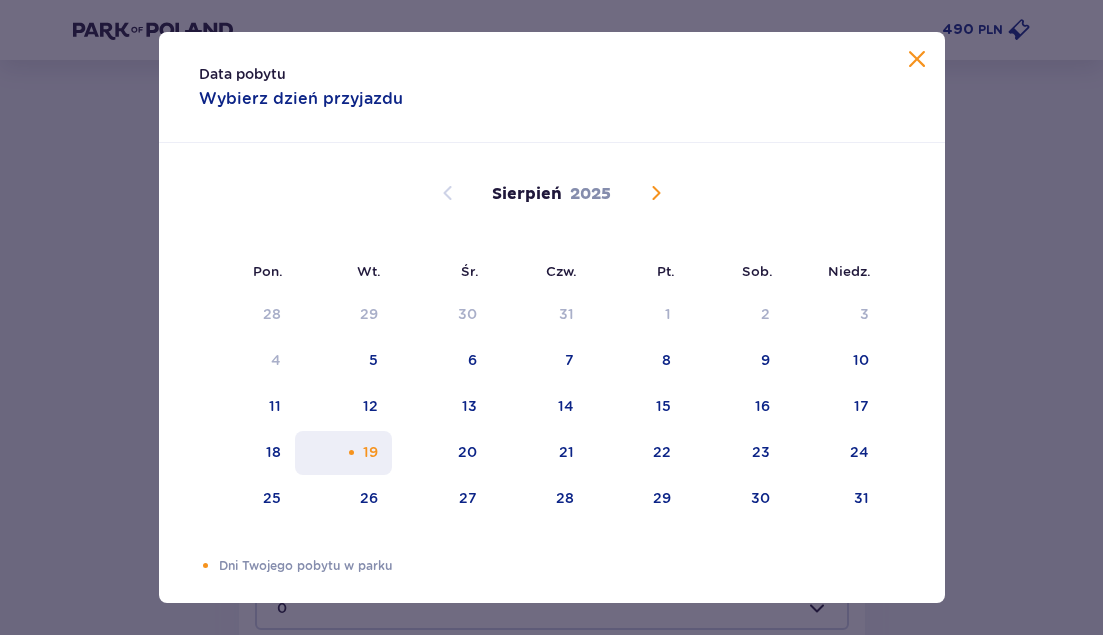 click on "19" at bounding box center [370, 452] 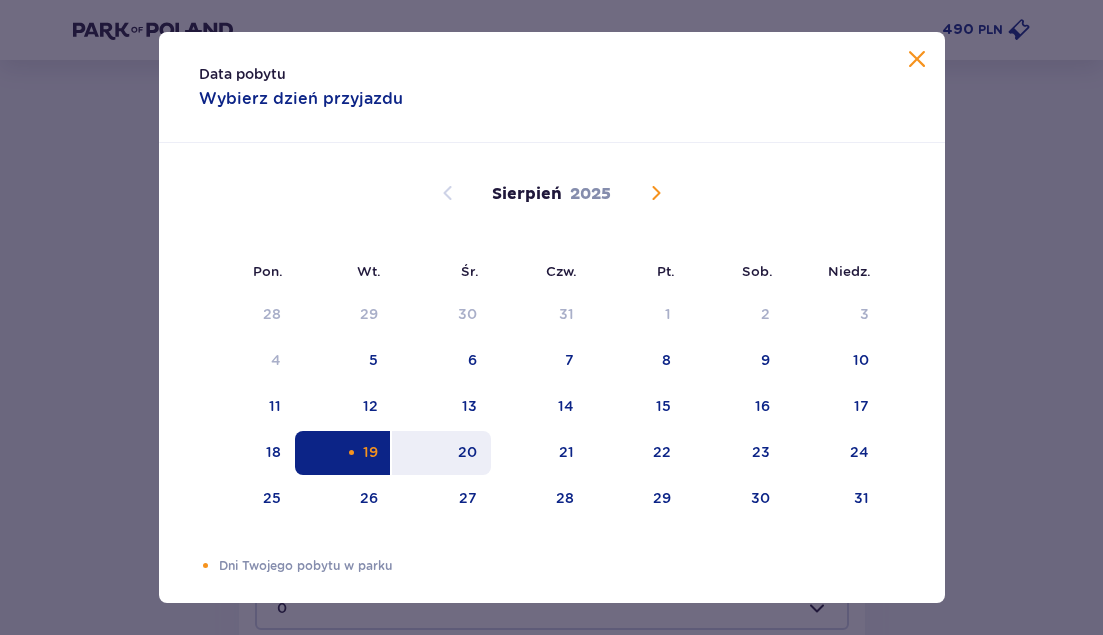 click on "20" at bounding box center (441, 453) 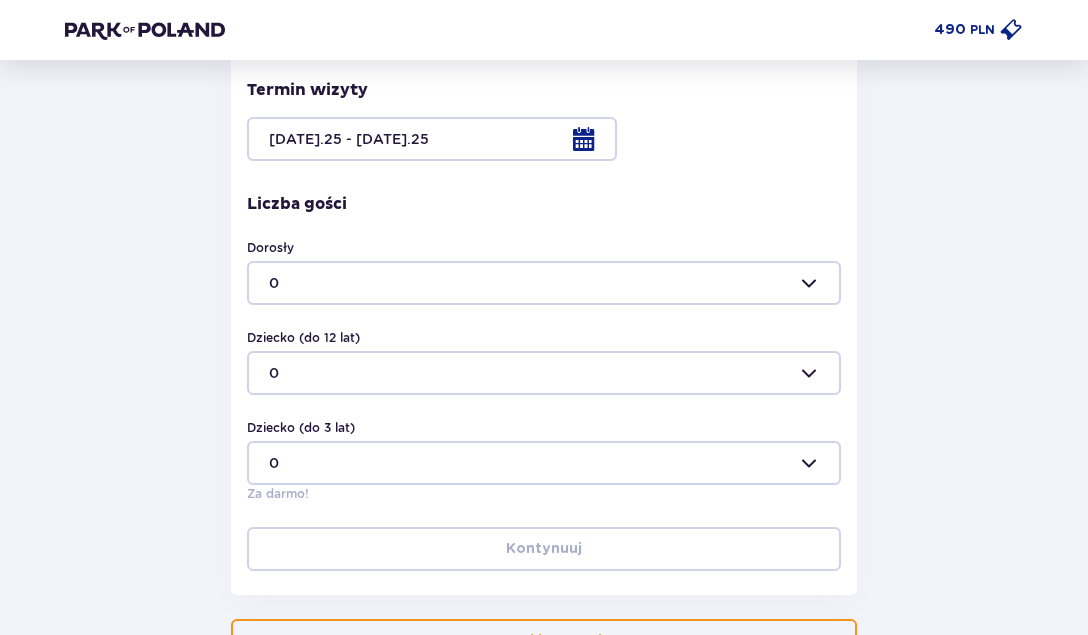 scroll, scrollTop: 564, scrollLeft: 0, axis: vertical 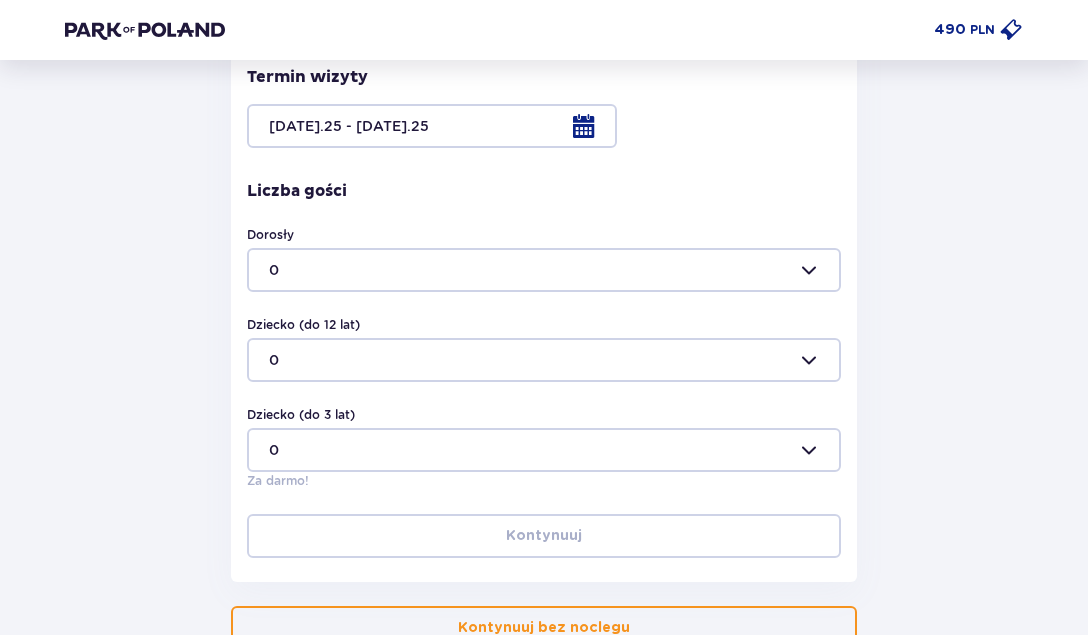 click at bounding box center [544, 270] 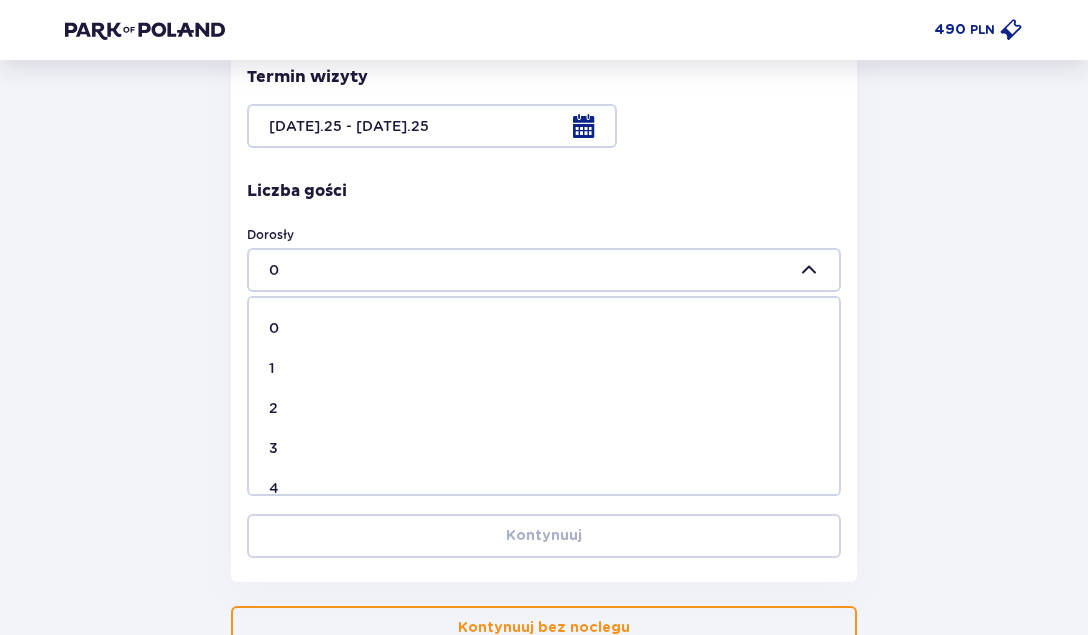 click on "3" at bounding box center [544, 448] 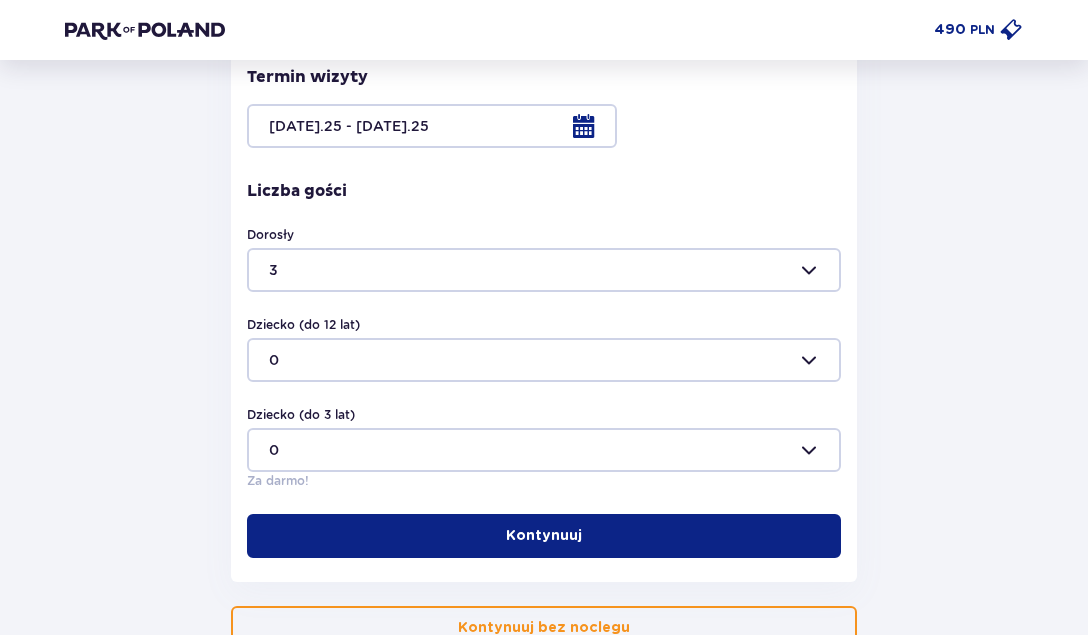 type on "3" 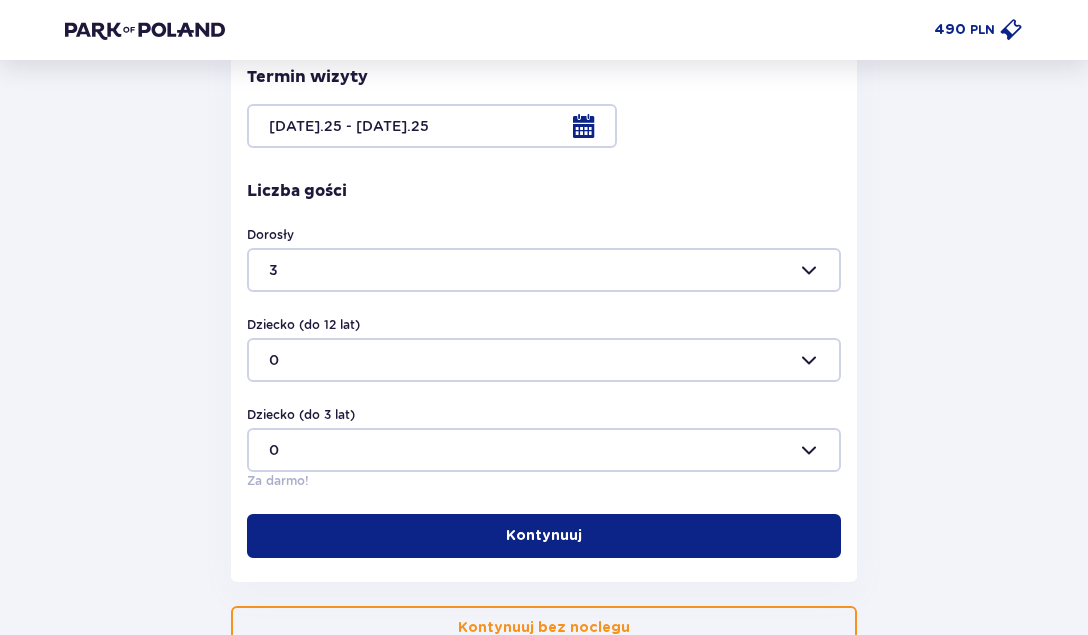 click at bounding box center (544, 360) 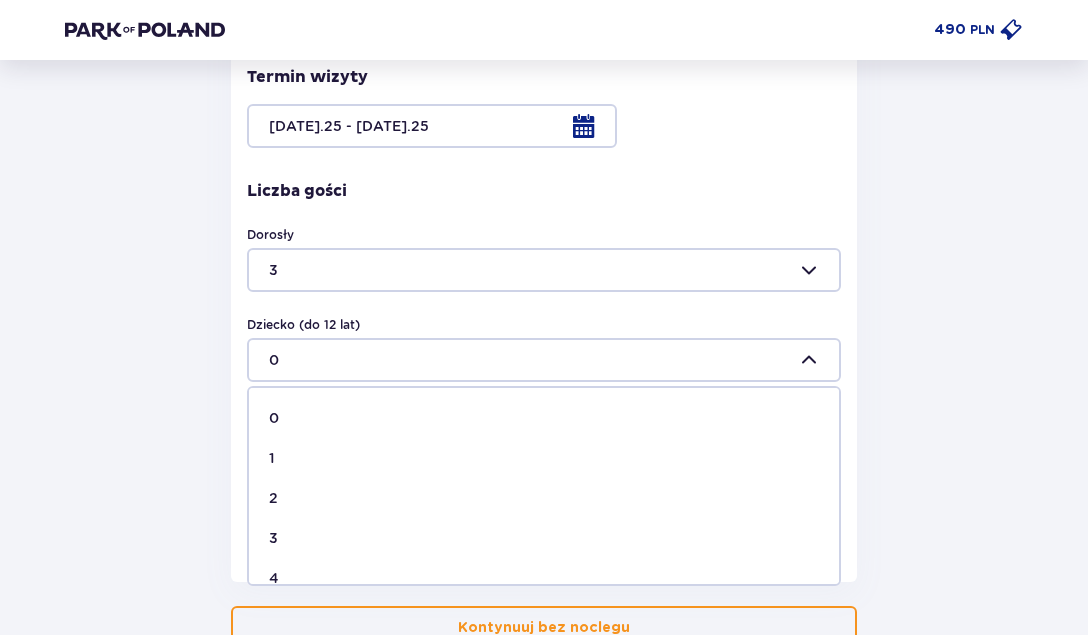 click on "1" at bounding box center (272, 458) 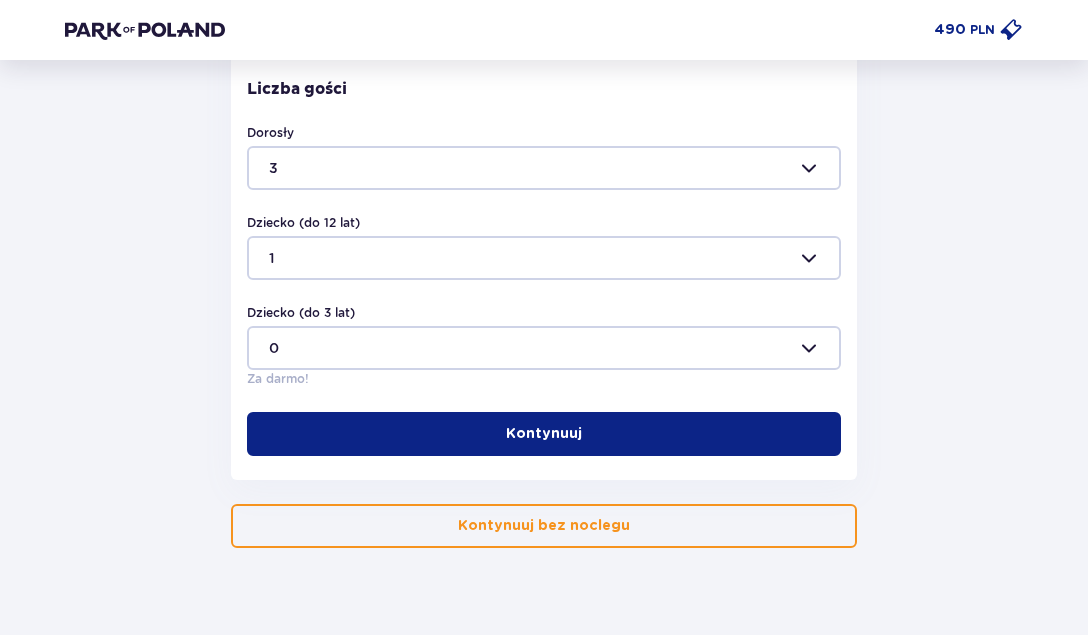 scroll, scrollTop: 699, scrollLeft: 0, axis: vertical 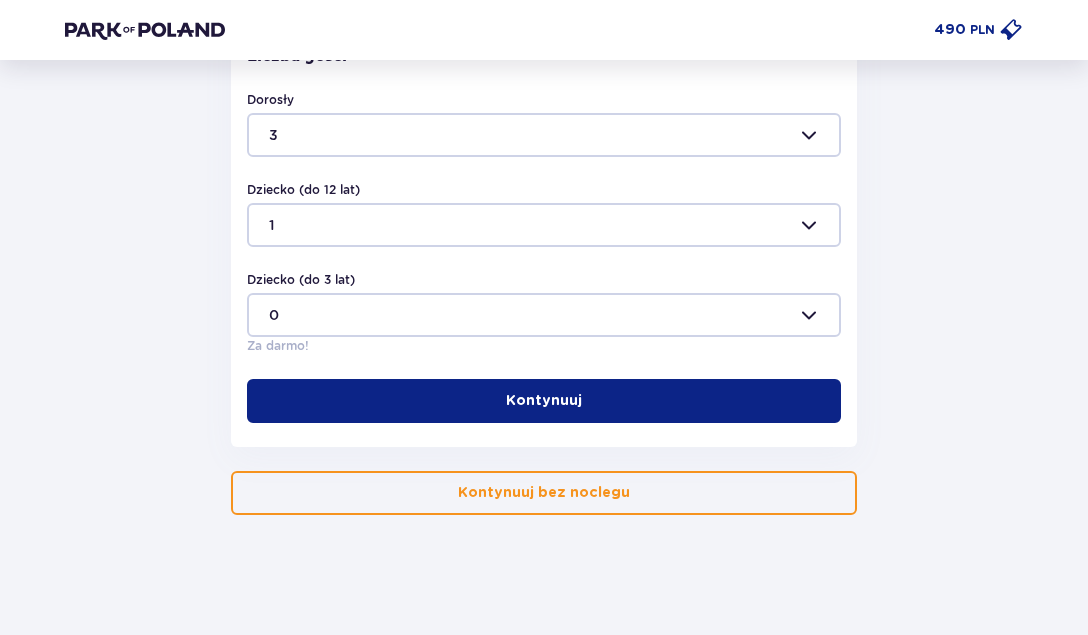 click on "Kontynuuj" at bounding box center (544, 401) 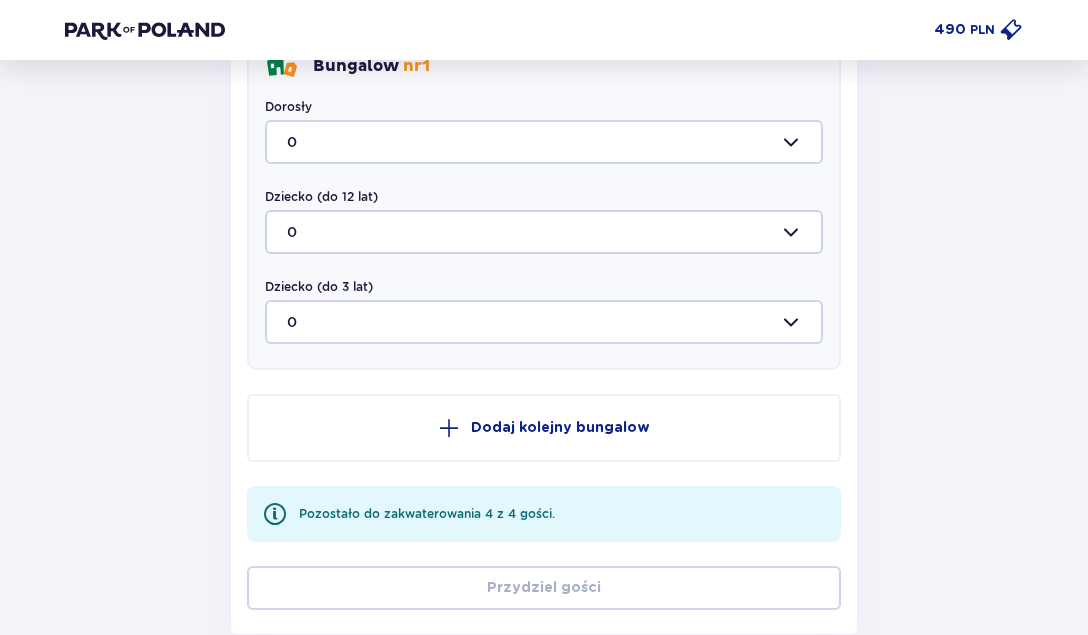 scroll, scrollTop: 1299, scrollLeft: 0, axis: vertical 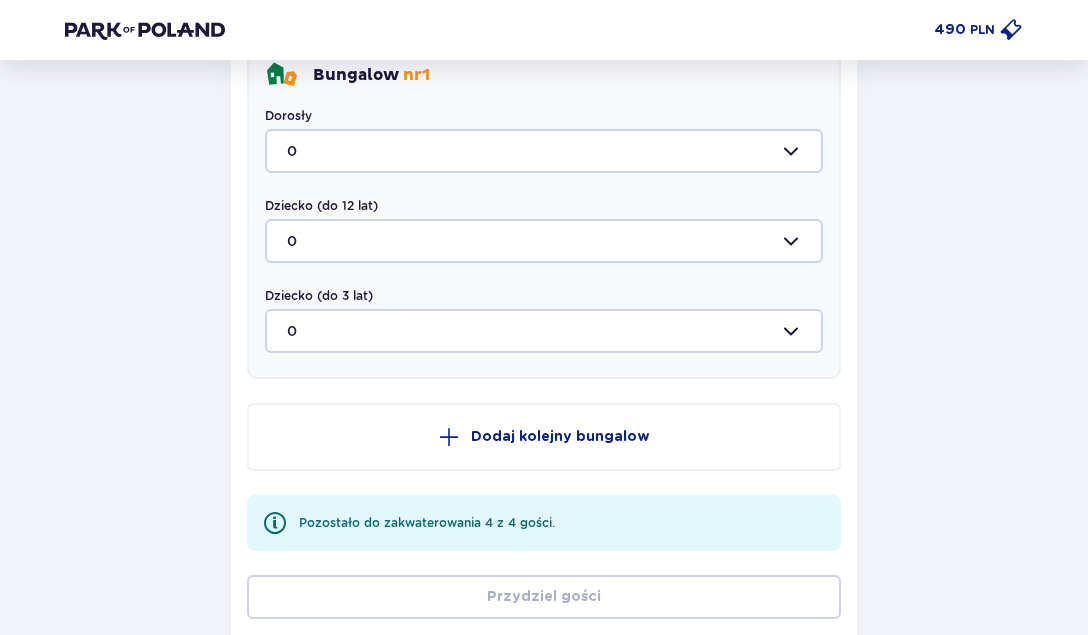 click at bounding box center (544, 151) 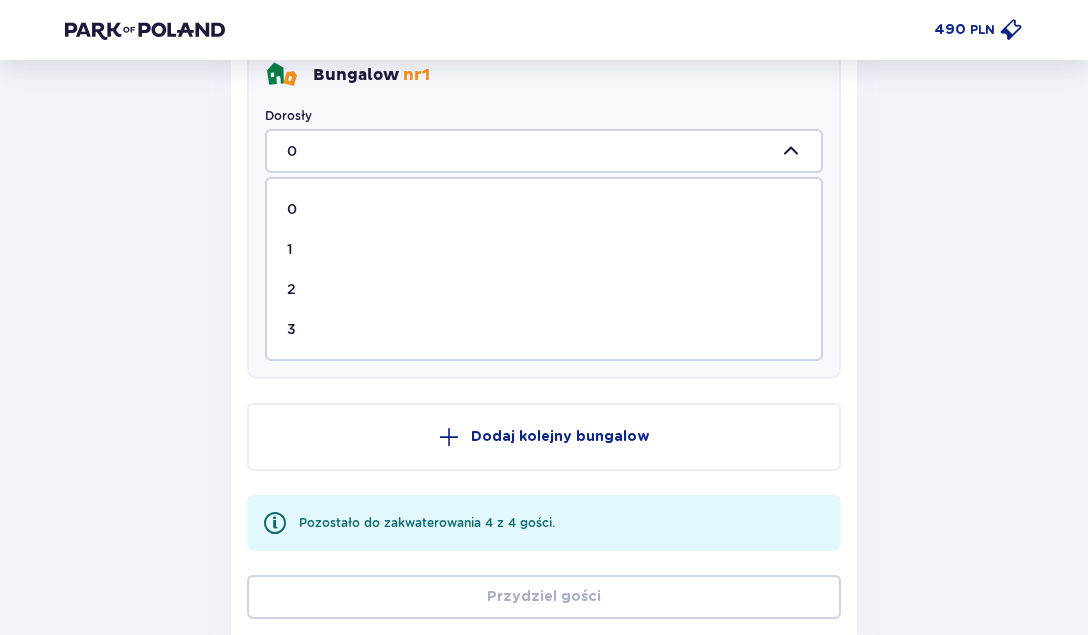 click on "3" at bounding box center [544, 329] 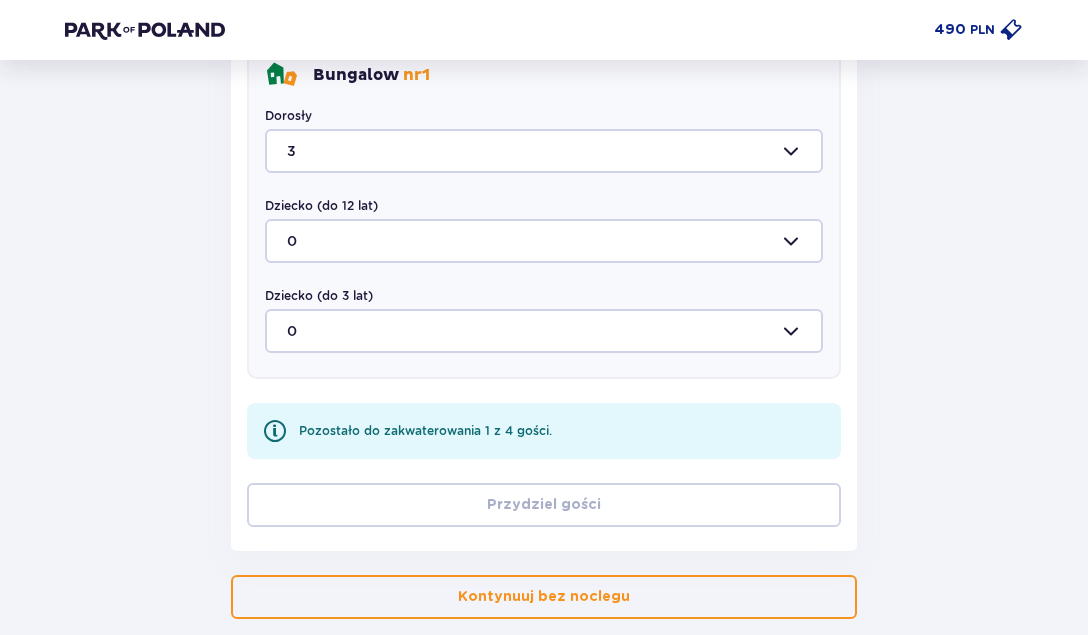 click at bounding box center (544, 241) 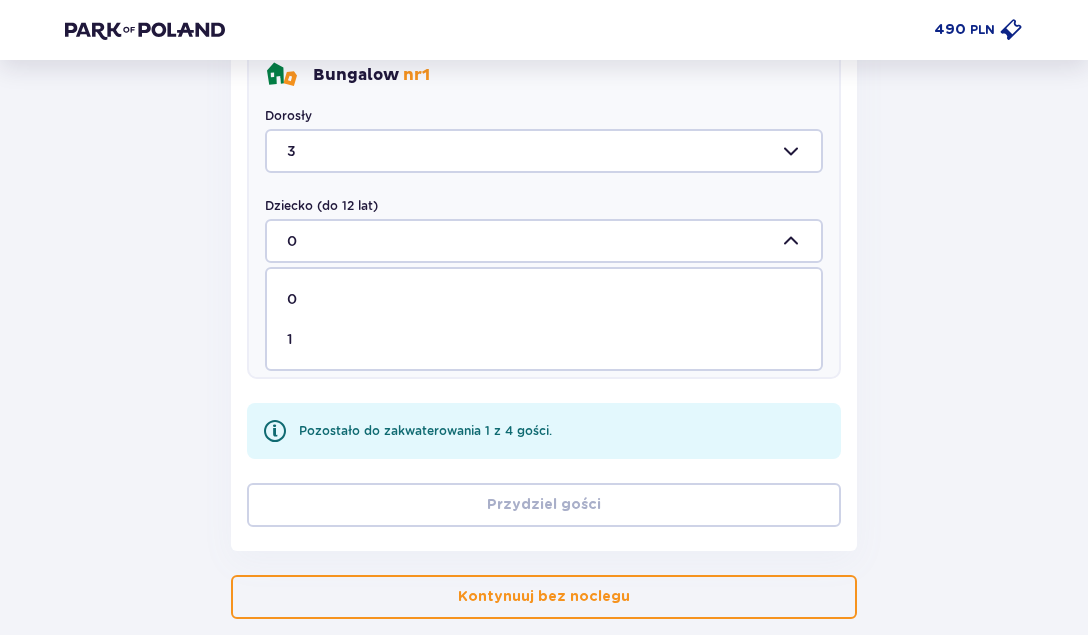 click on "1" at bounding box center [544, 339] 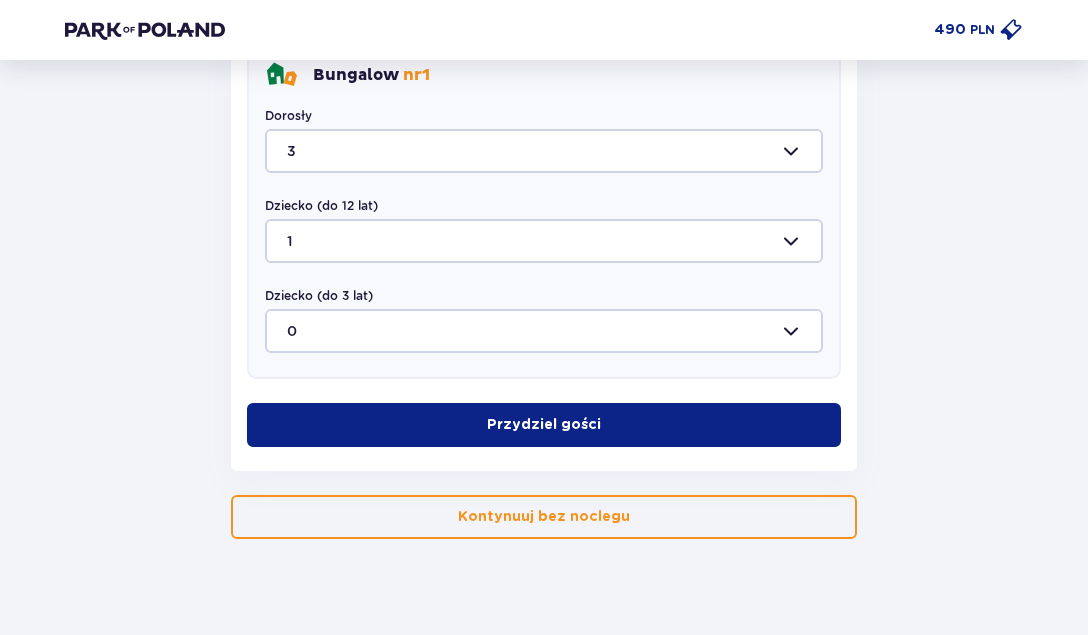 click on "Przydziel gości" at bounding box center (544, 425) 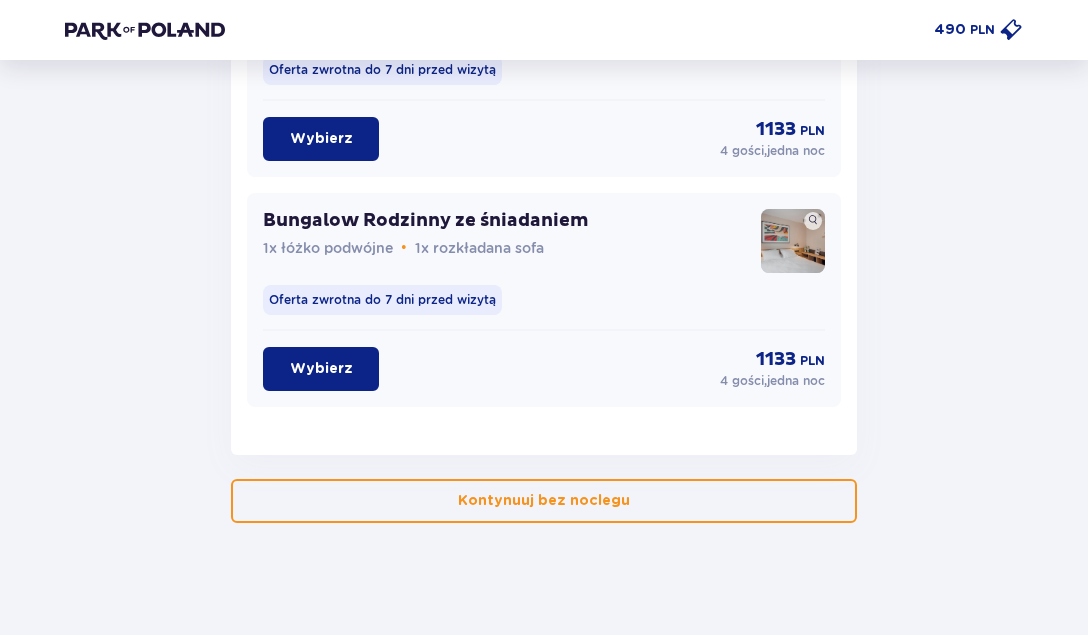 scroll, scrollTop: 3205, scrollLeft: 0, axis: vertical 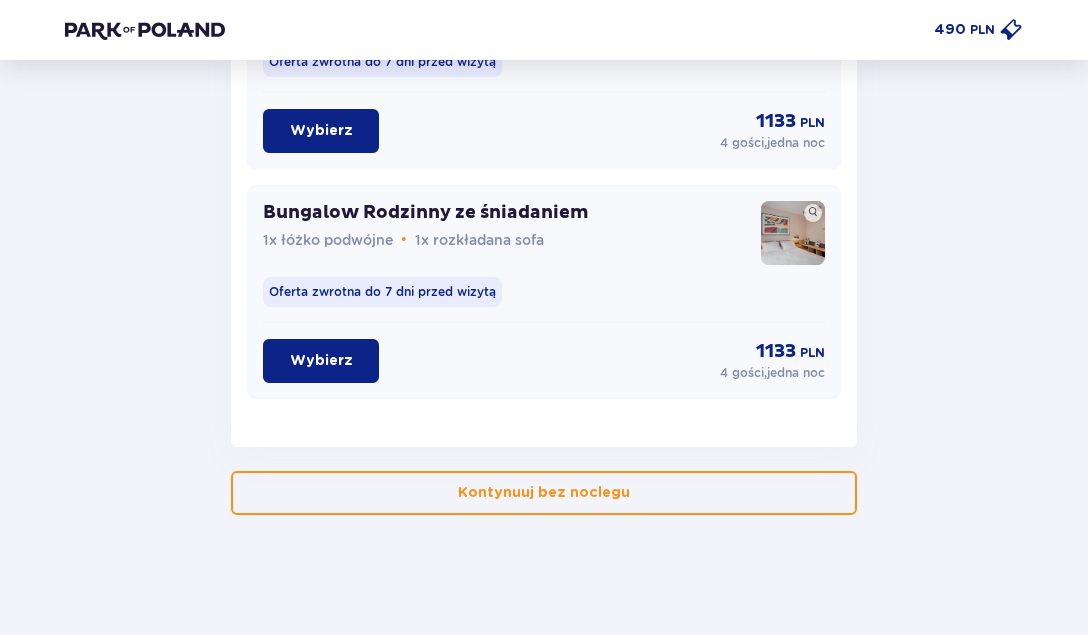 click on "1133 PLN 4 gości ,  jedna noc Wybierz" at bounding box center [544, 361] 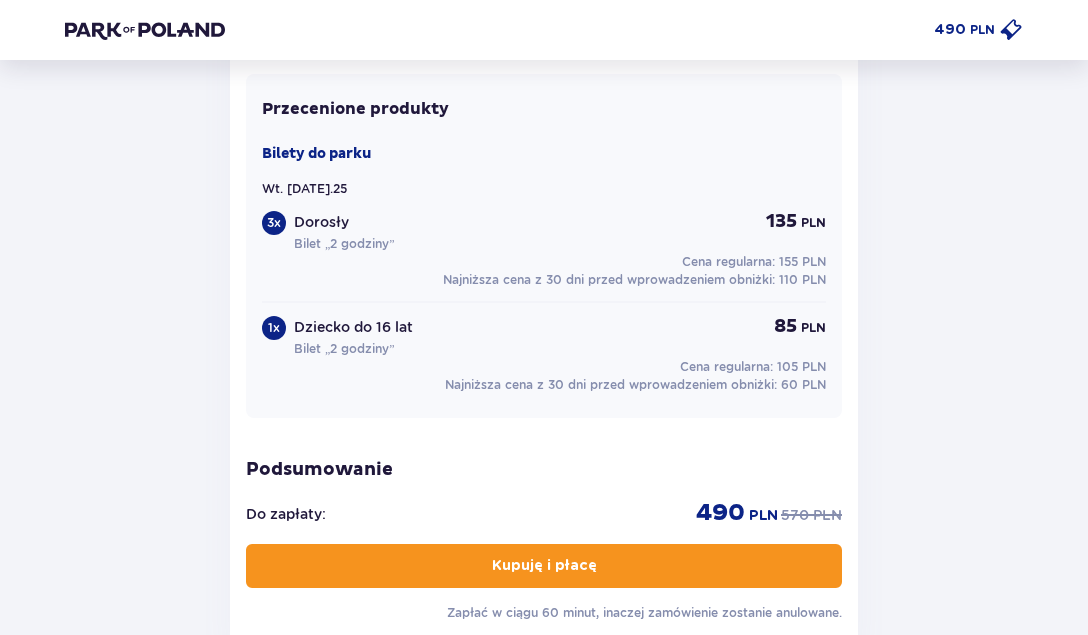 scroll, scrollTop: 1718, scrollLeft: 0, axis: vertical 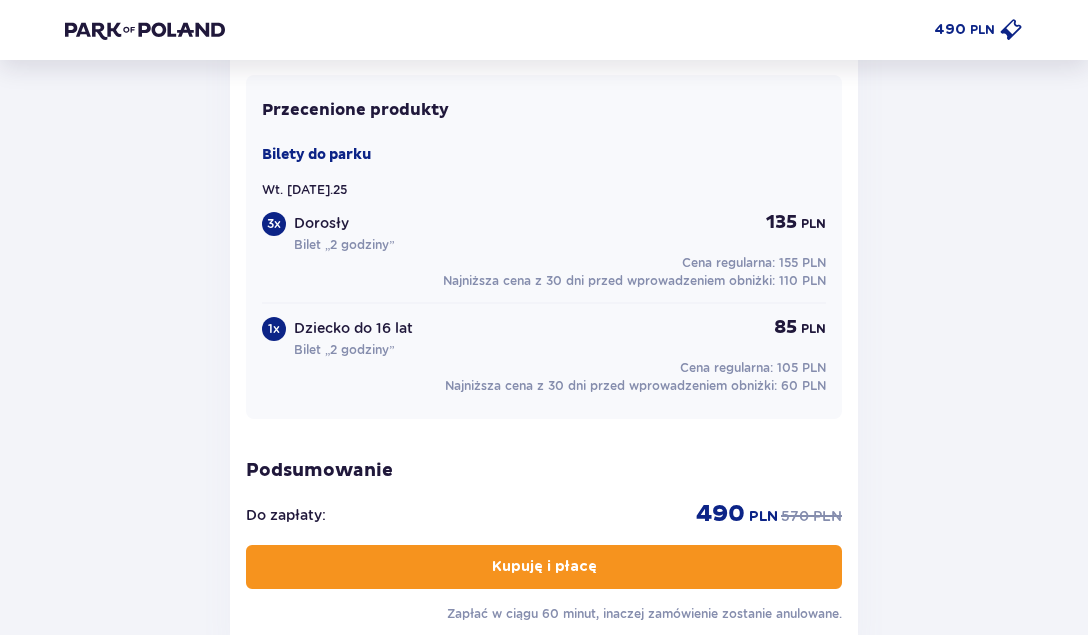 click on "Bilety do parku" at bounding box center [316, 155] 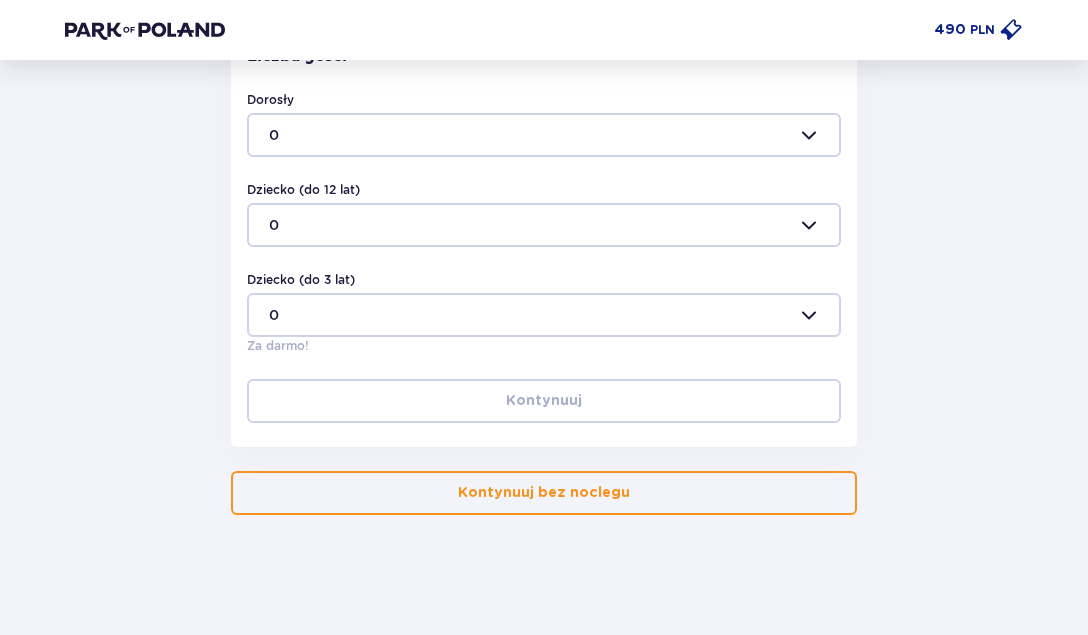 type on "0" 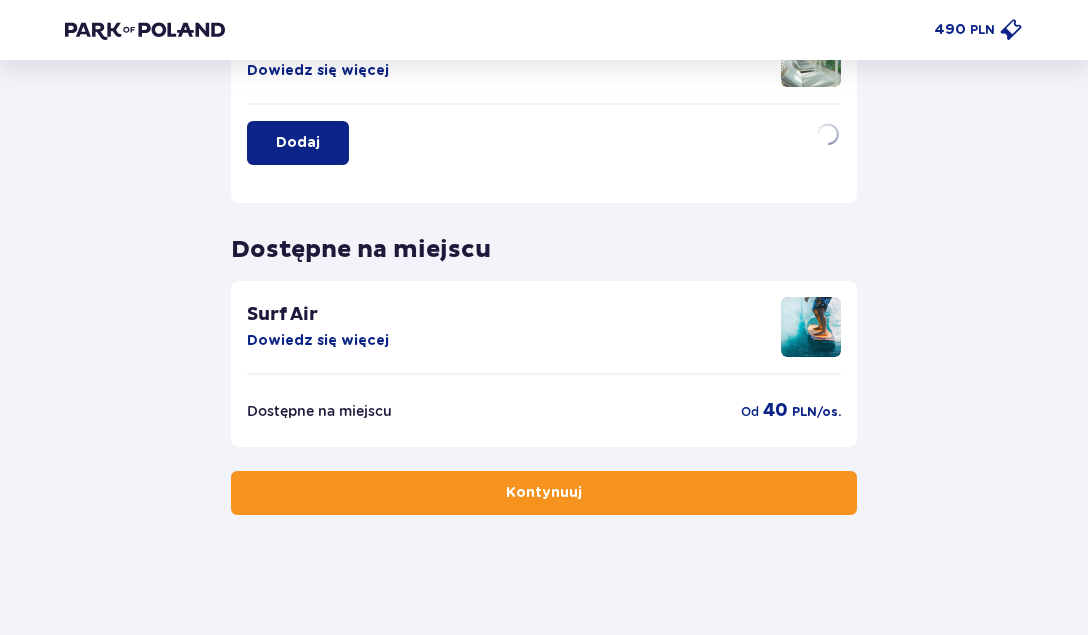 scroll, scrollTop: 571, scrollLeft: 0, axis: vertical 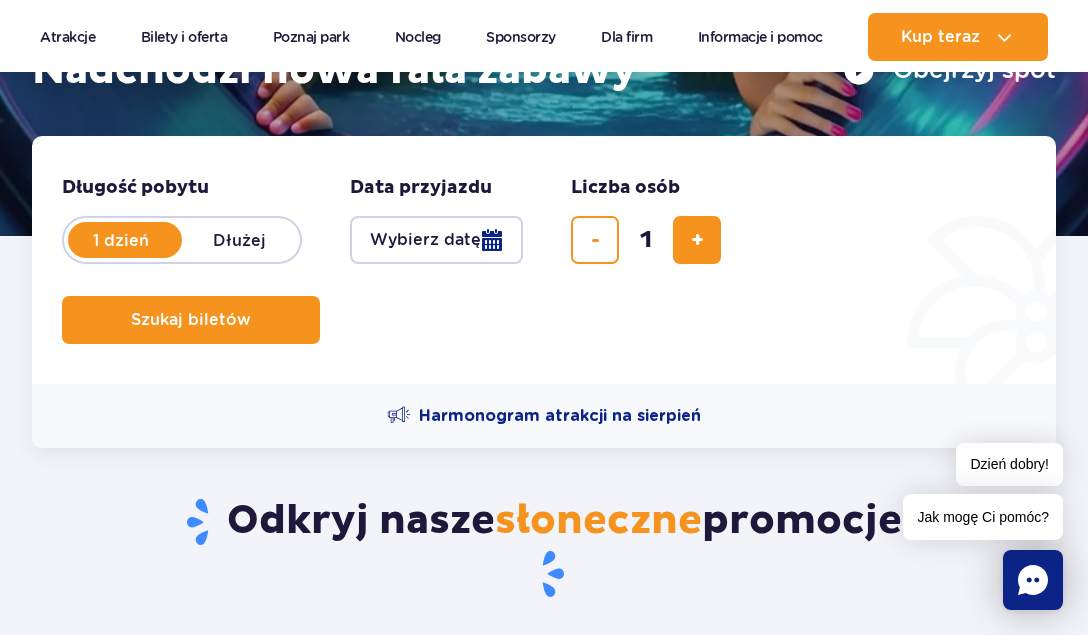 click on "Wybierz datę" at bounding box center (436, 240) 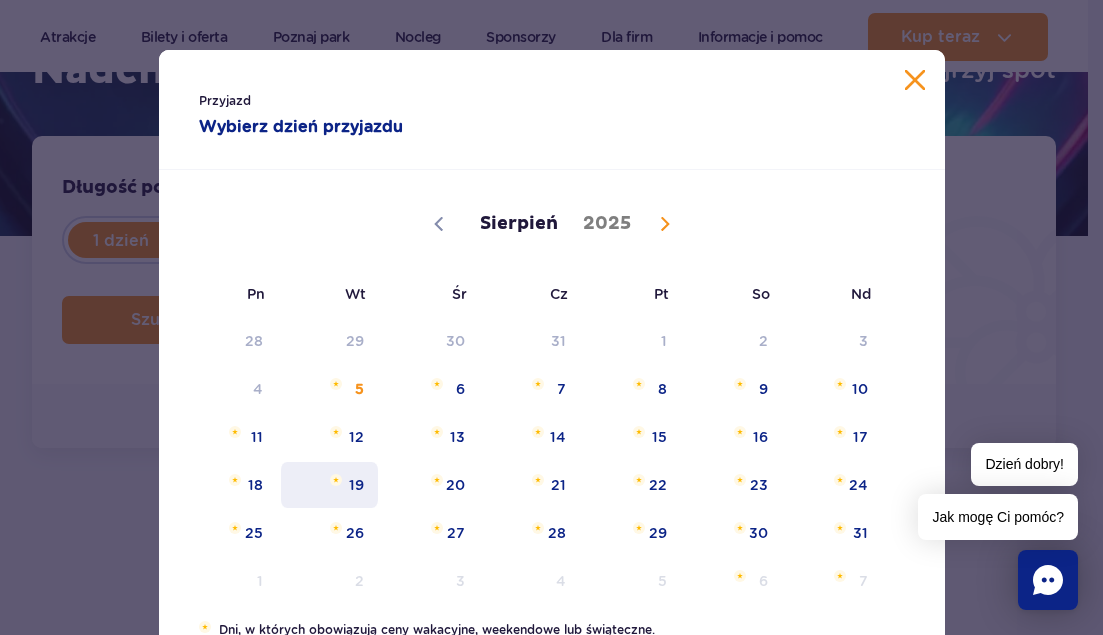 click on "19" at bounding box center (329, 485) 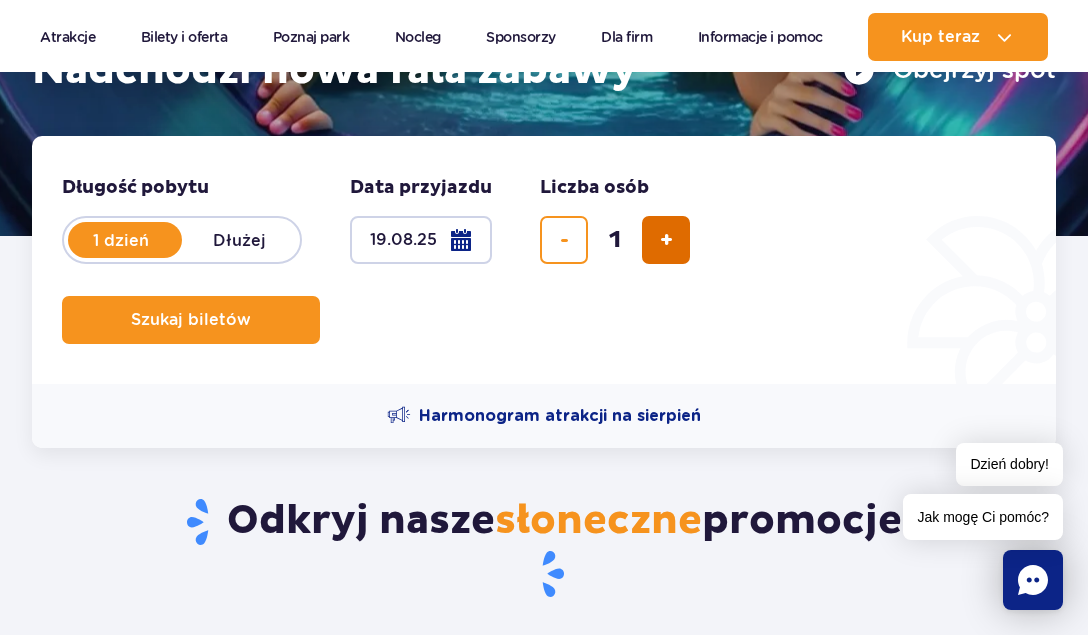 click at bounding box center [666, 240] 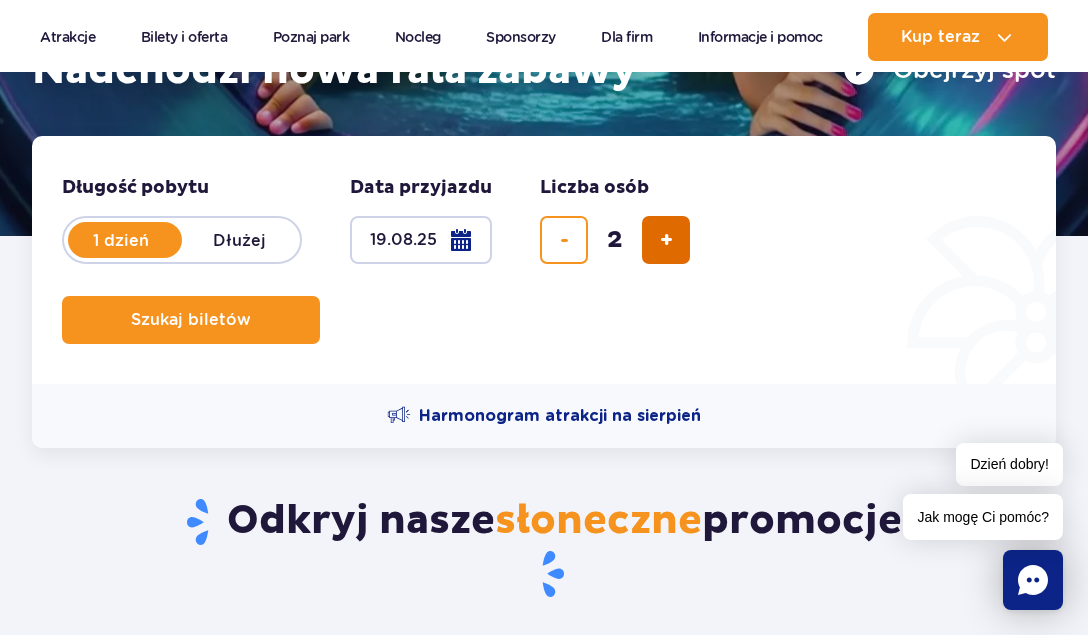 click at bounding box center [666, 240] 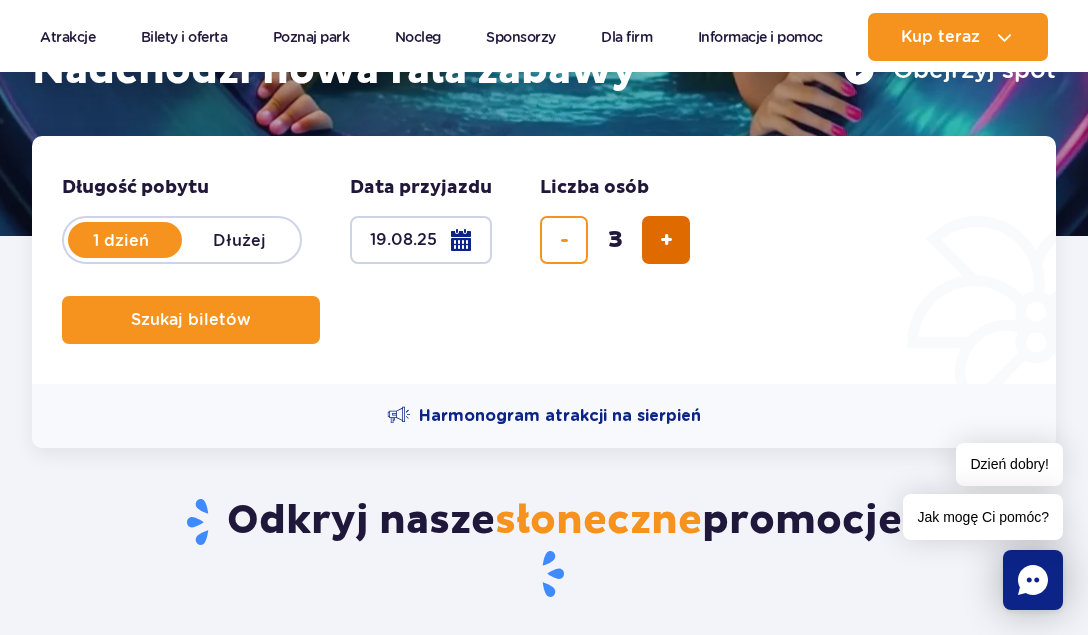 click at bounding box center [666, 240] 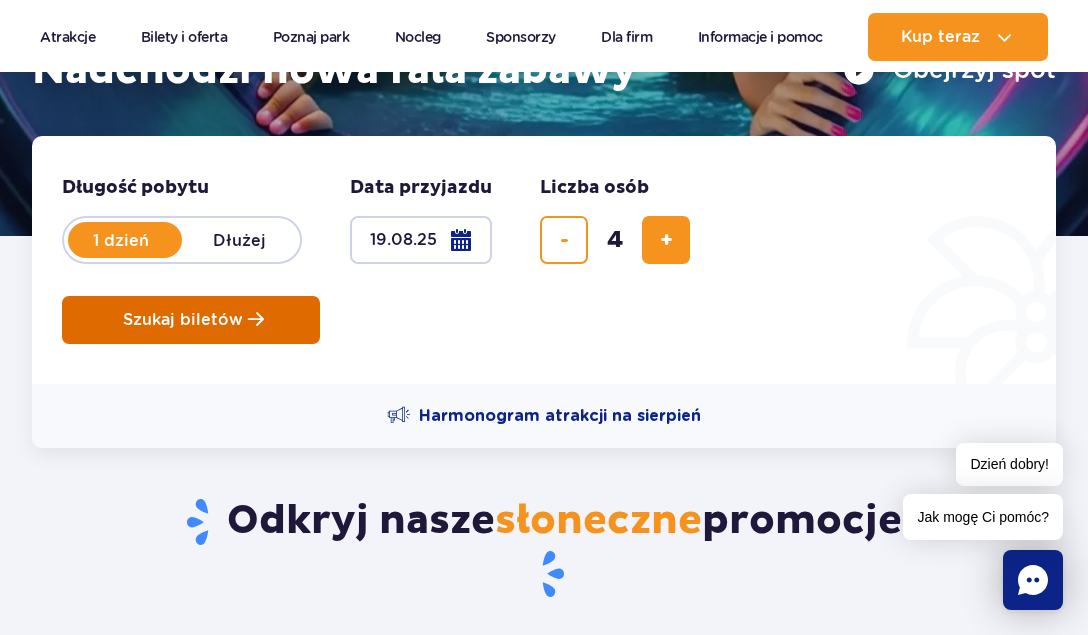 click on "Szukaj biletów" at bounding box center [183, 320] 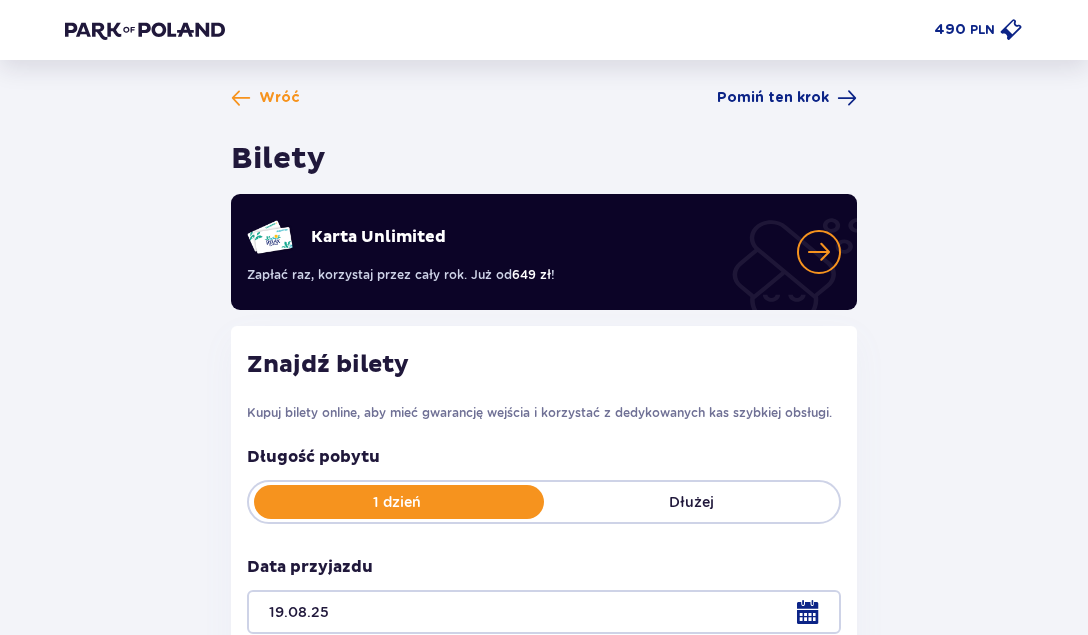 scroll, scrollTop: 302, scrollLeft: 0, axis: vertical 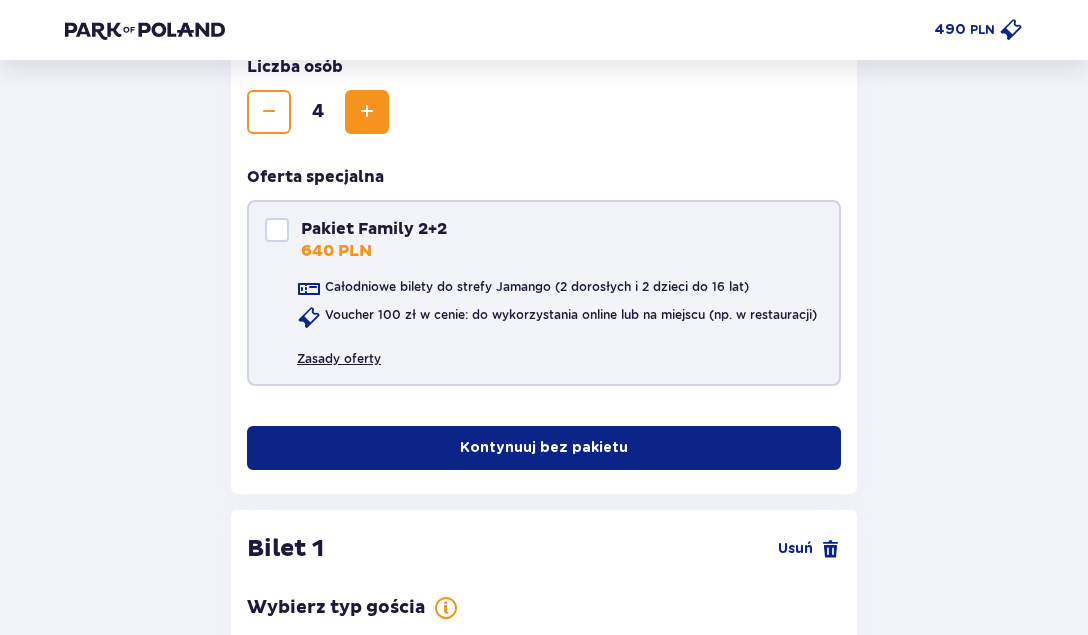 click on "Zasady oferty" at bounding box center [339, 351] 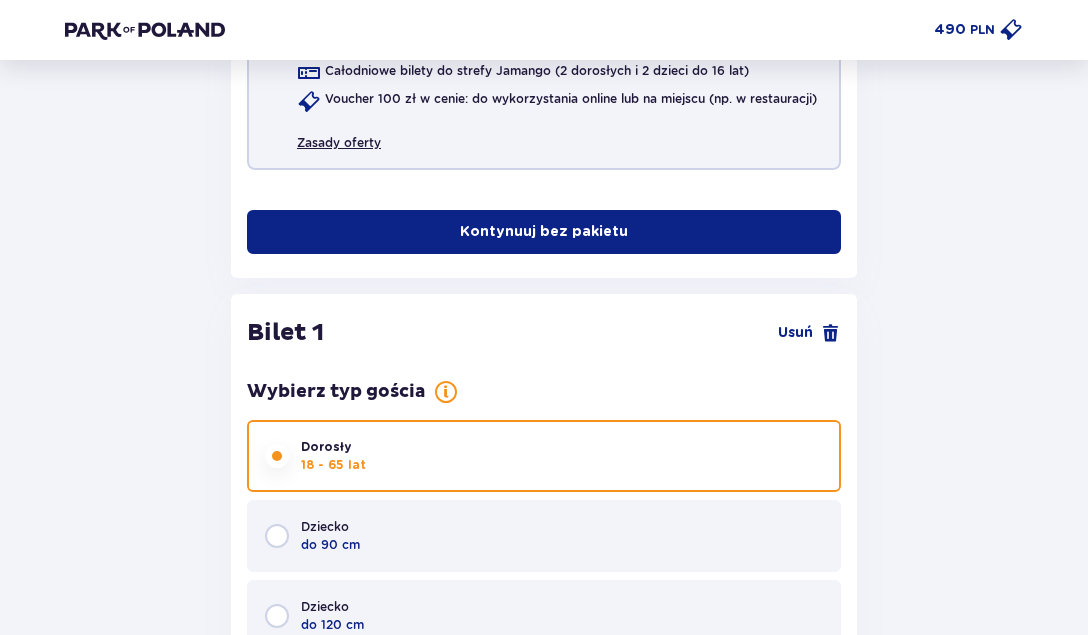 scroll, scrollTop: 842, scrollLeft: 0, axis: vertical 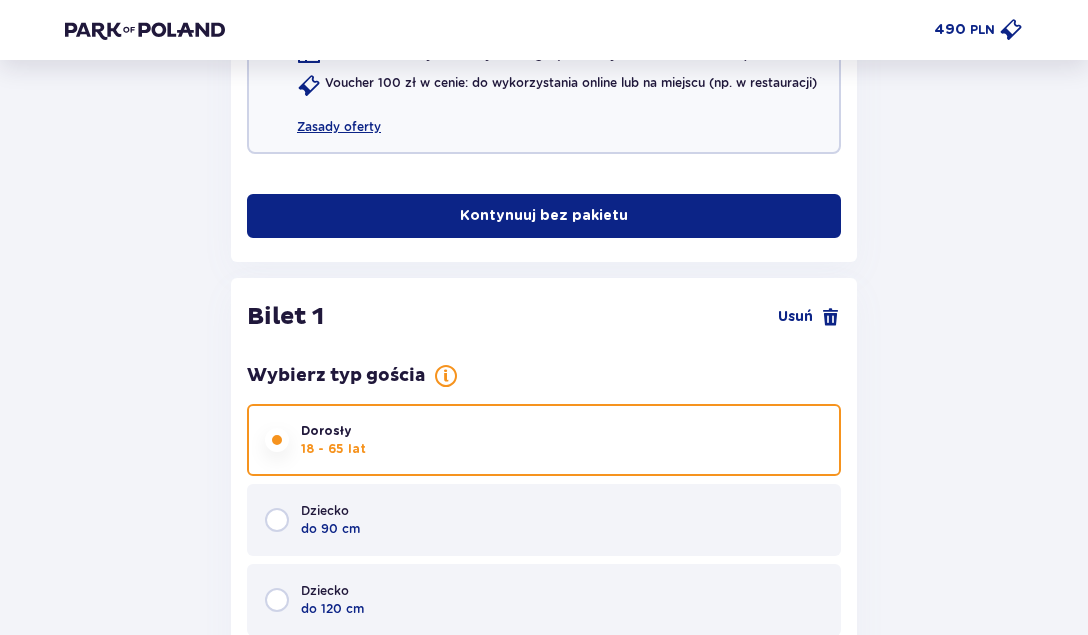 click on "Kontynuuj bez pakietu" at bounding box center [544, 216] 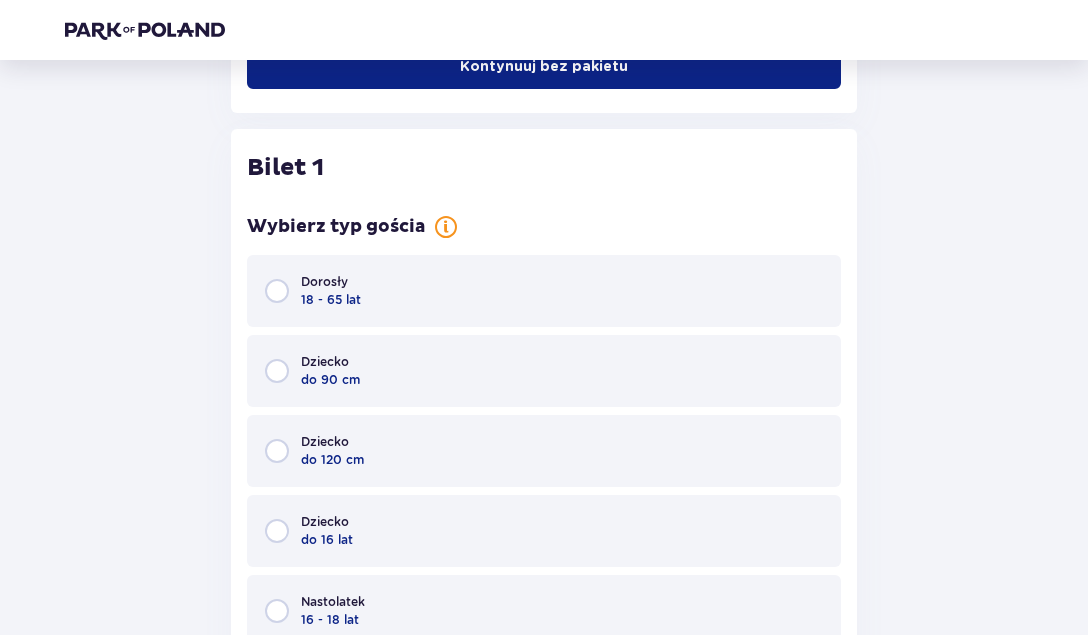 scroll, scrollTop: 995, scrollLeft: 0, axis: vertical 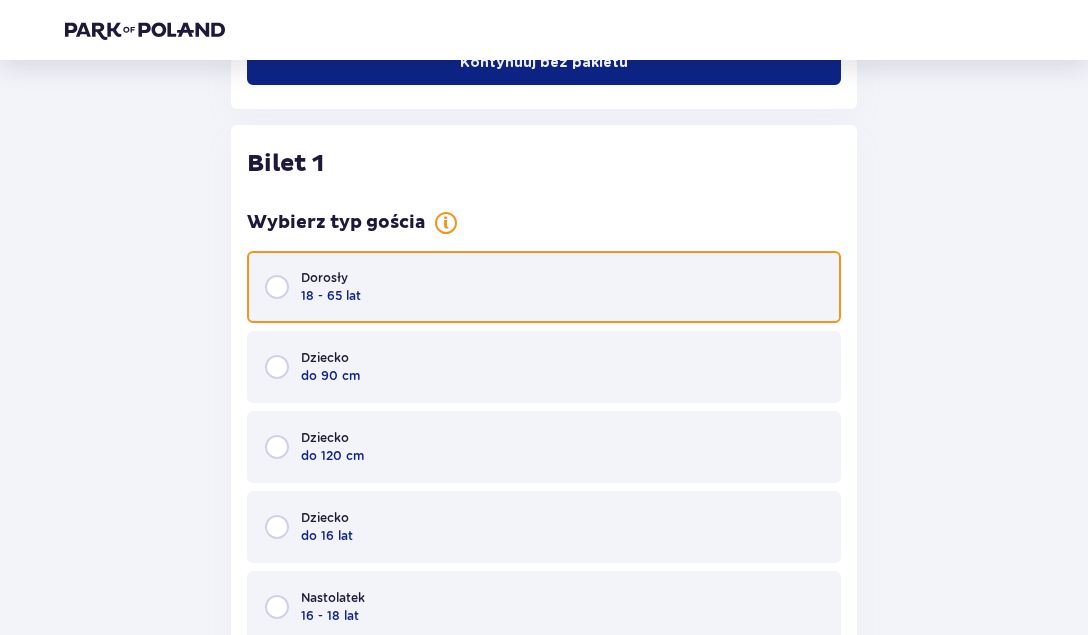 click at bounding box center [277, 287] 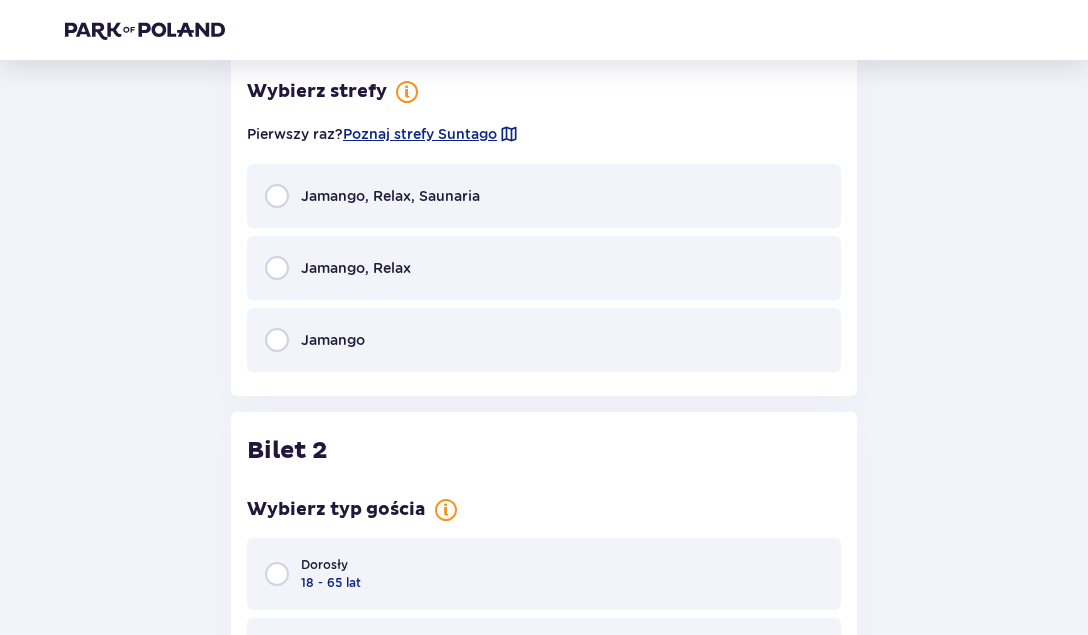 scroll, scrollTop: 1834, scrollLeft: 0, axis: vertical 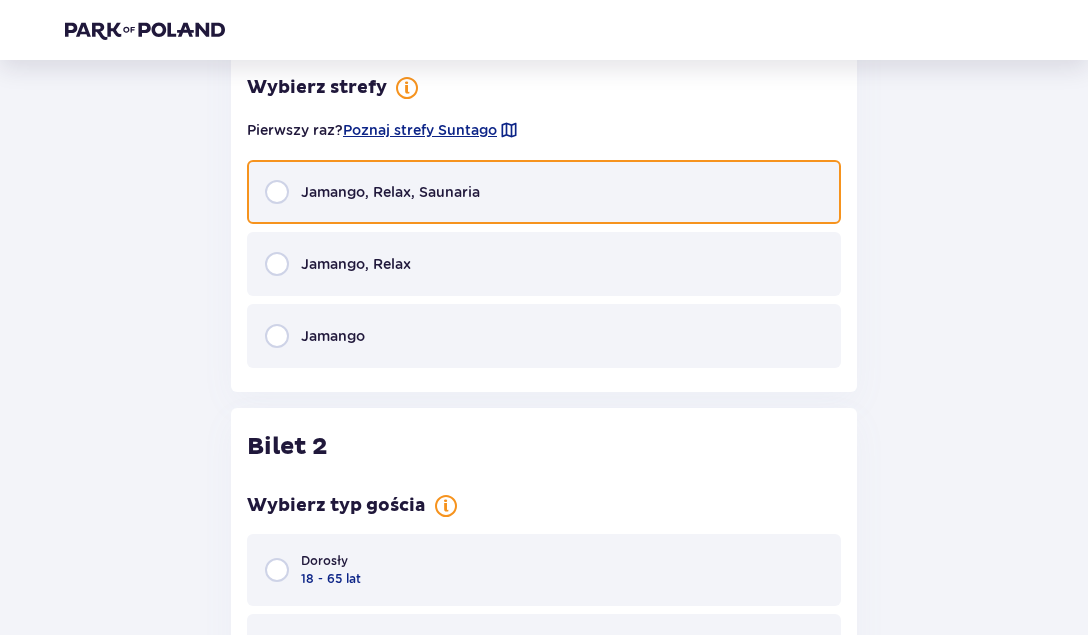 click at bounding box center [277, 192] 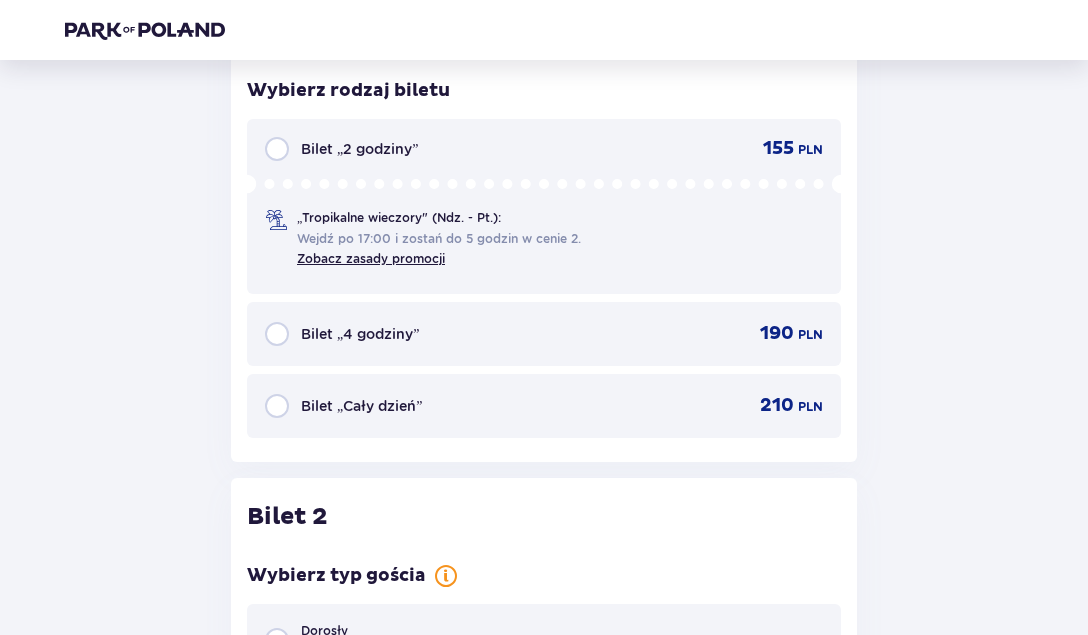 scroll, scrollTop: 2158, scrollLeft: 0, axis: vertical 